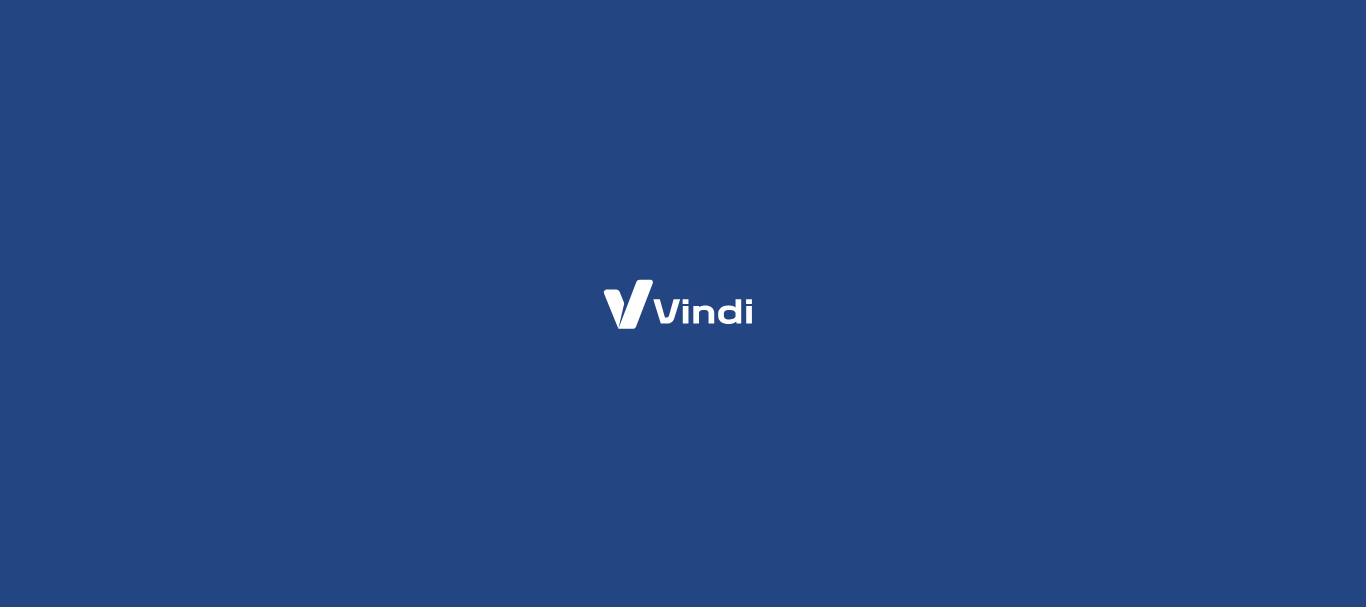 scroll, scrollTop: 0, scrollLeft: 0, axis: both 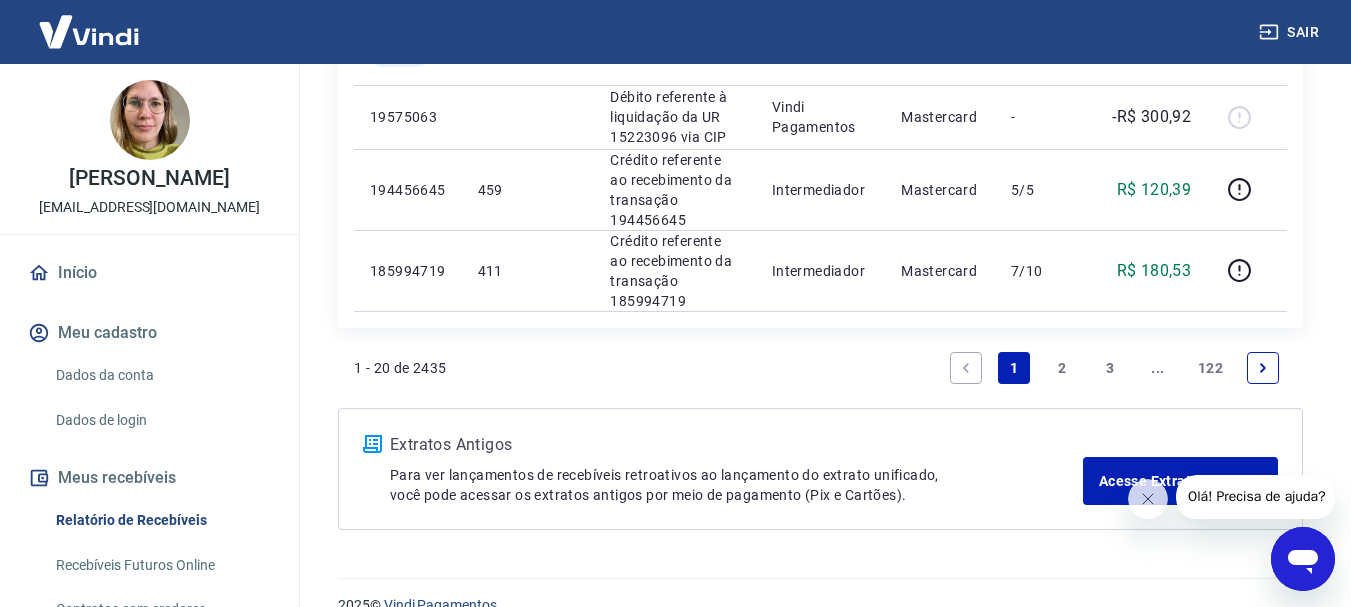 click on "2" at bounding box center (1062, 368) 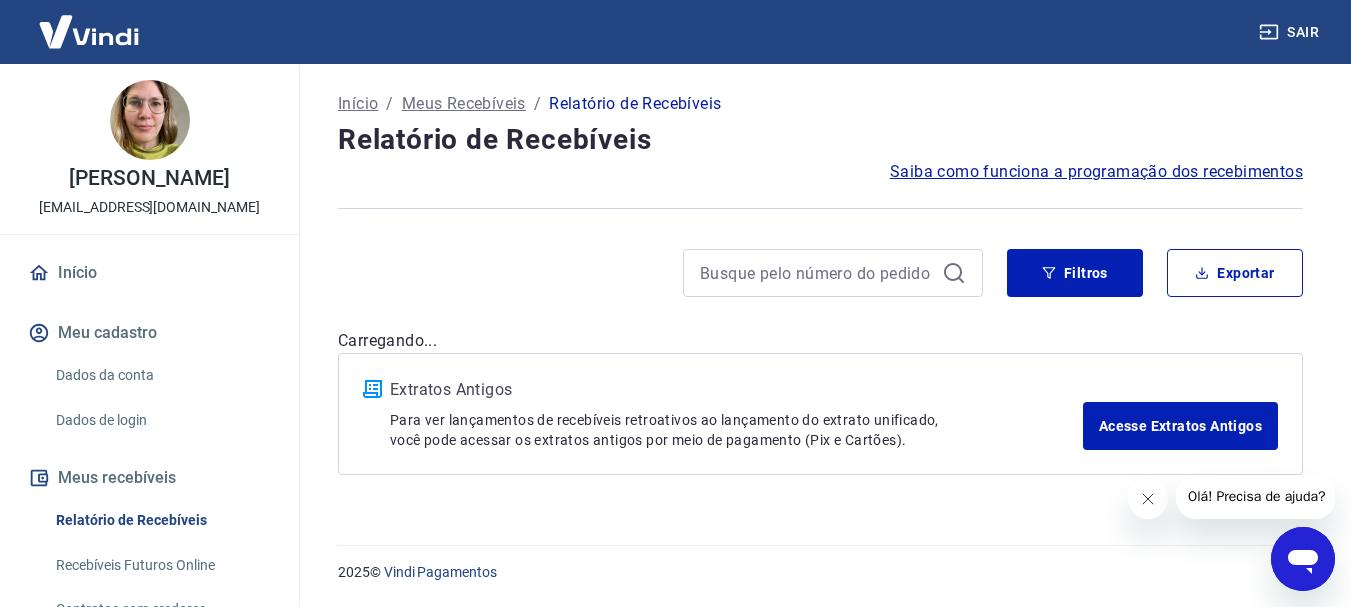 scroll, scrollTop: 0, scrollLeft: 0, axis: both 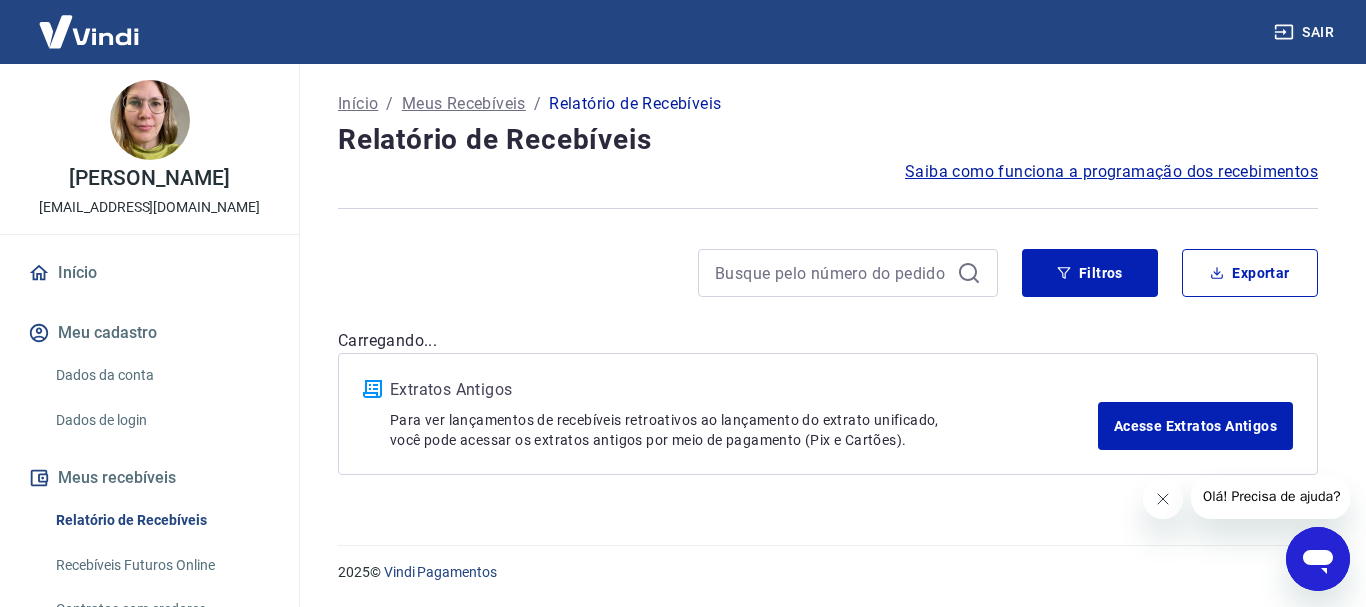click at bounding box center (1162, 499) 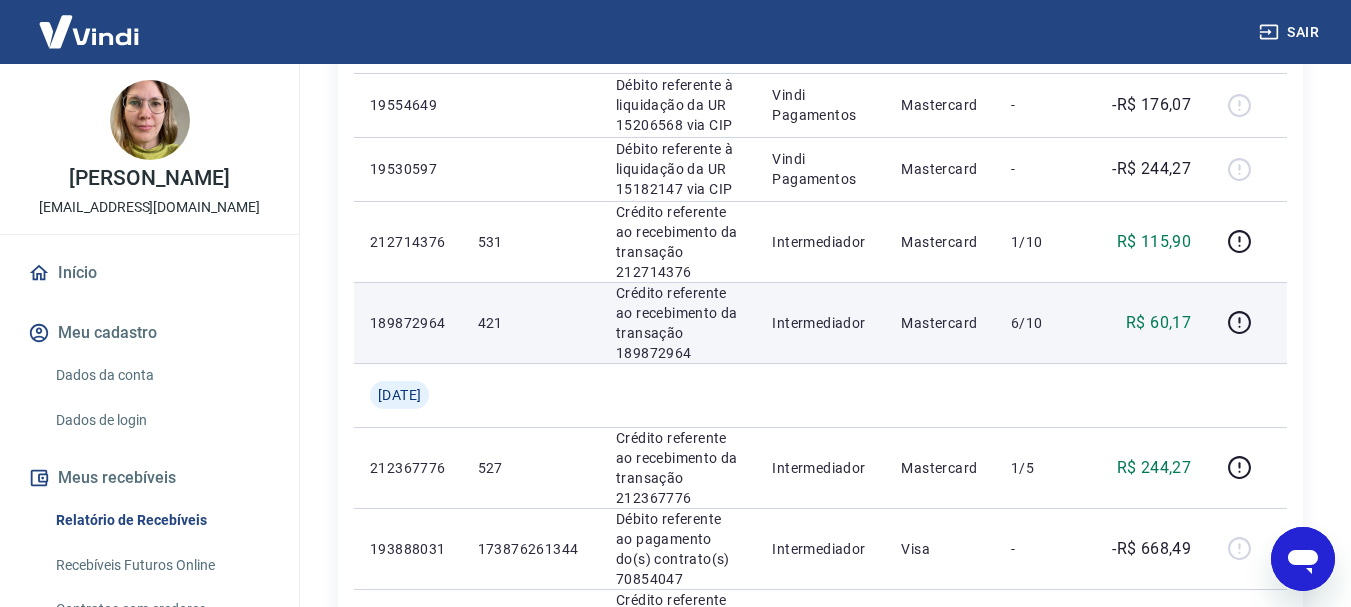 scroll, scrollTop: 300, scrollLeft: 0, axis: vertical 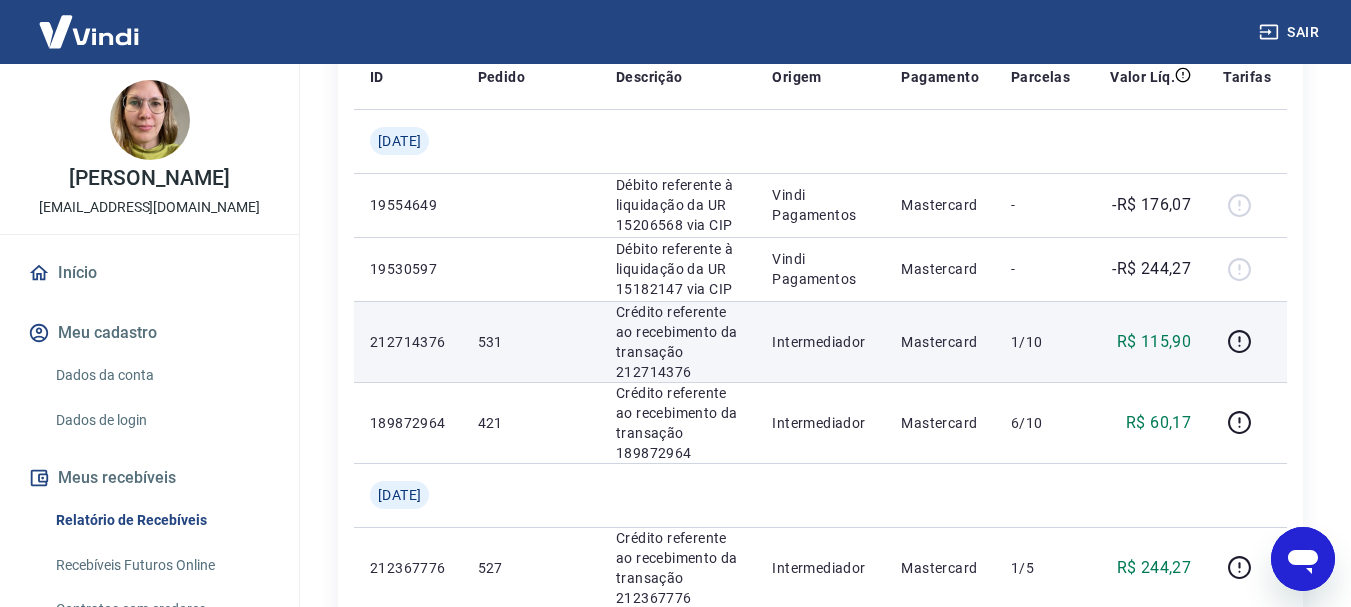 click on "Crédito referente ao recebimento da transação 212714376" at bounding box center (678, 342) 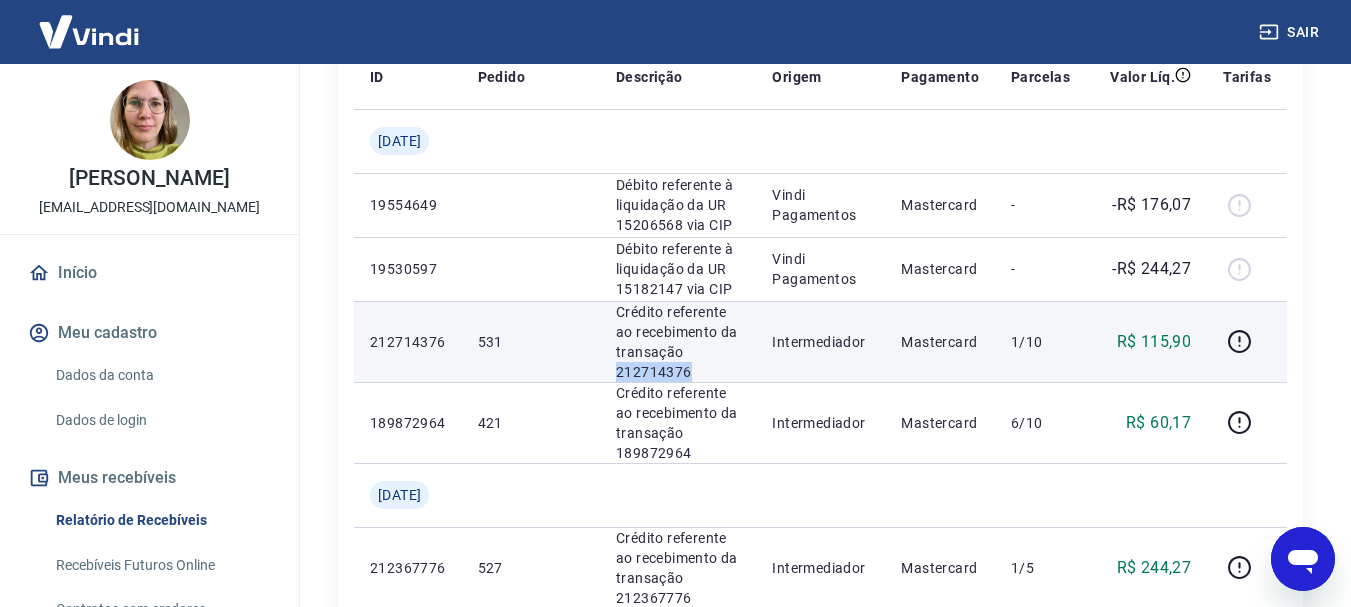click on "Crédito referente ao recebimento da transação 212714376" at bounding box center [678, 342] 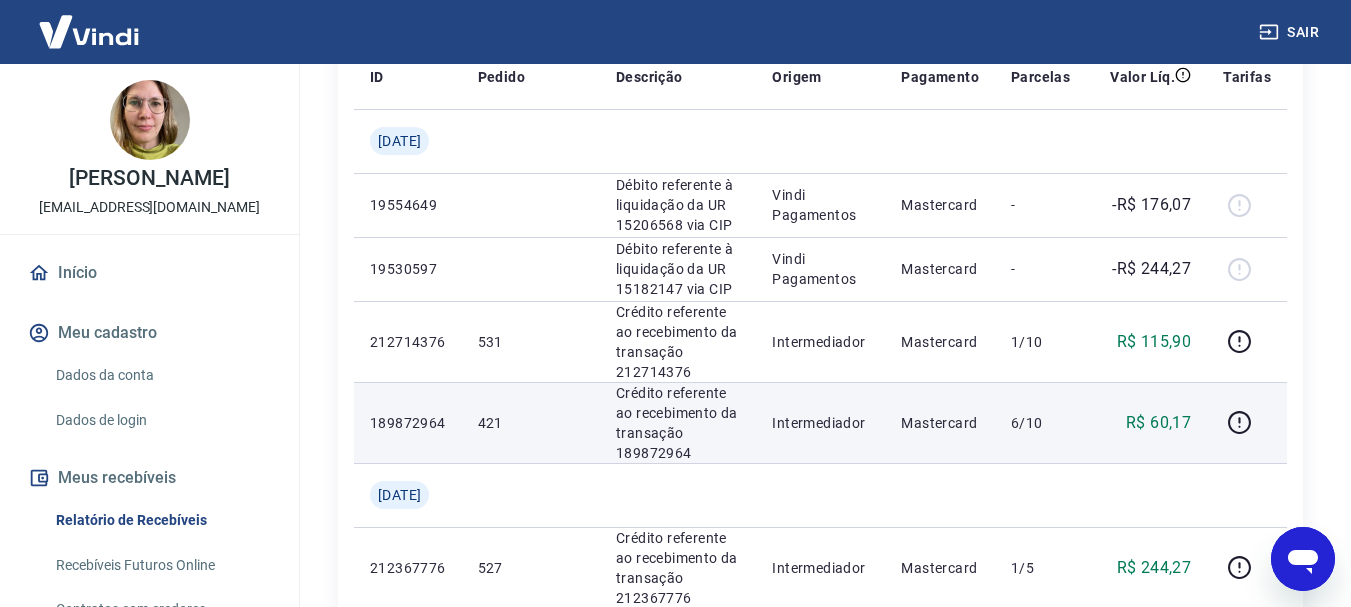 click on "Crédito referente ao recebimento da transação 189872964" at bounding box center (678, 423) 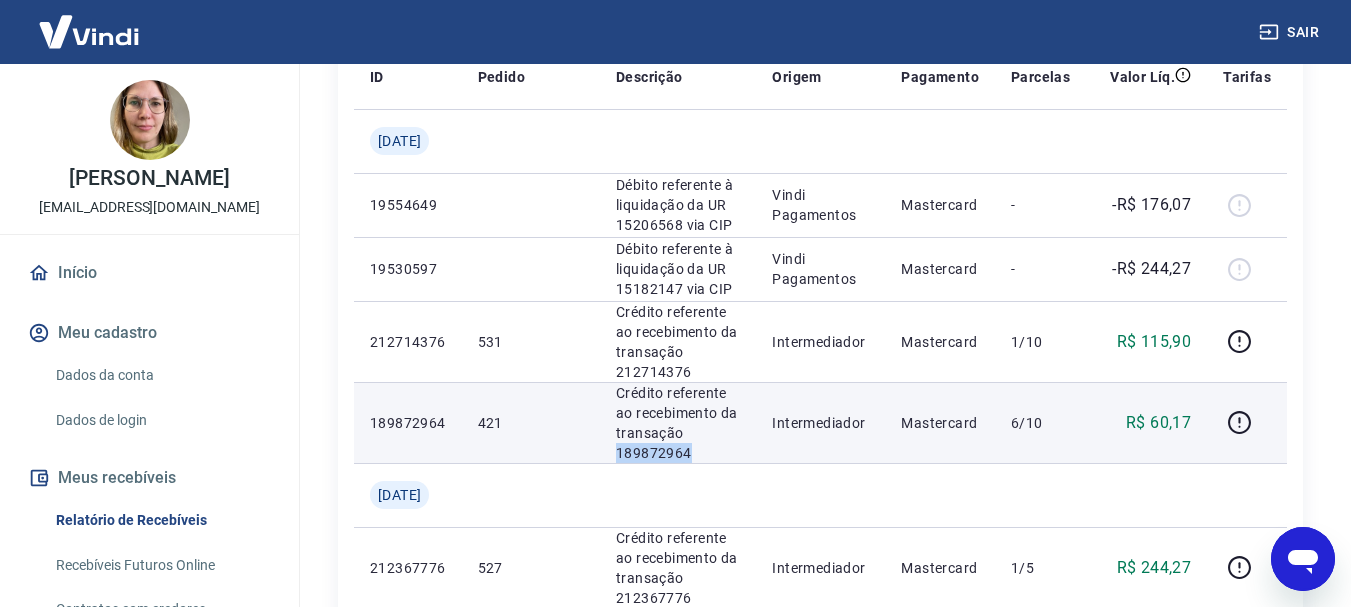 click on "Crédito referente ao recebimento da transação 189872964" at bounding box center [678, 423] 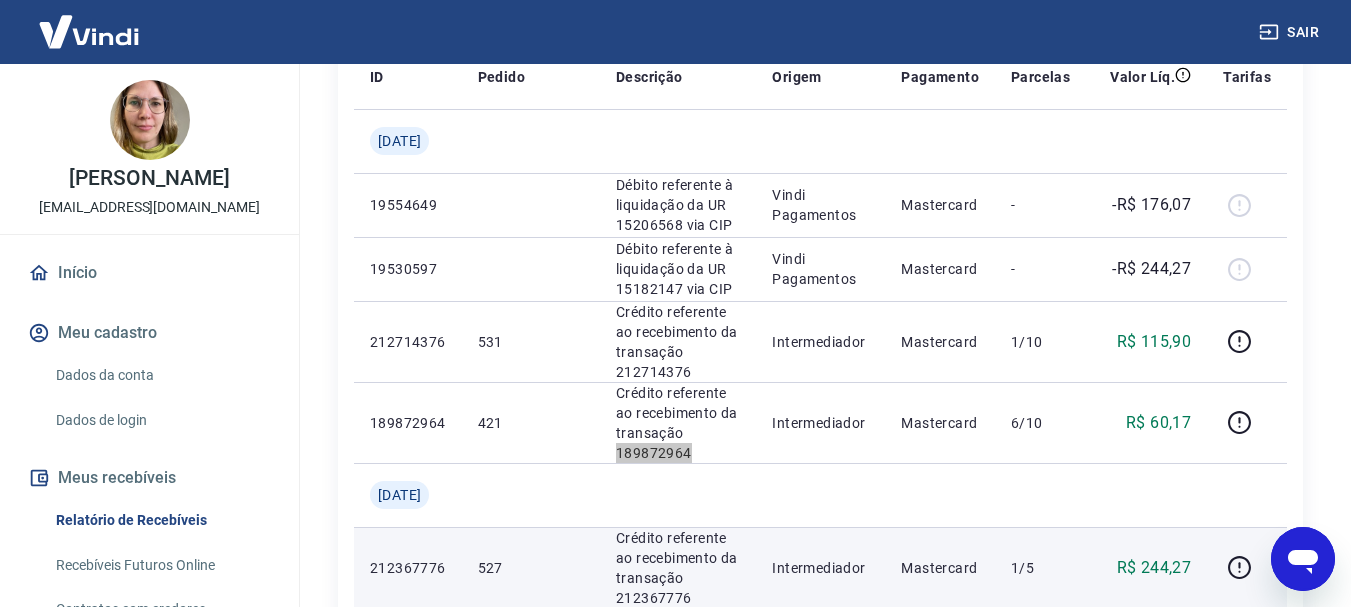 scroll, scrollTop: 400, scrollLeft: 0, axis: vertical 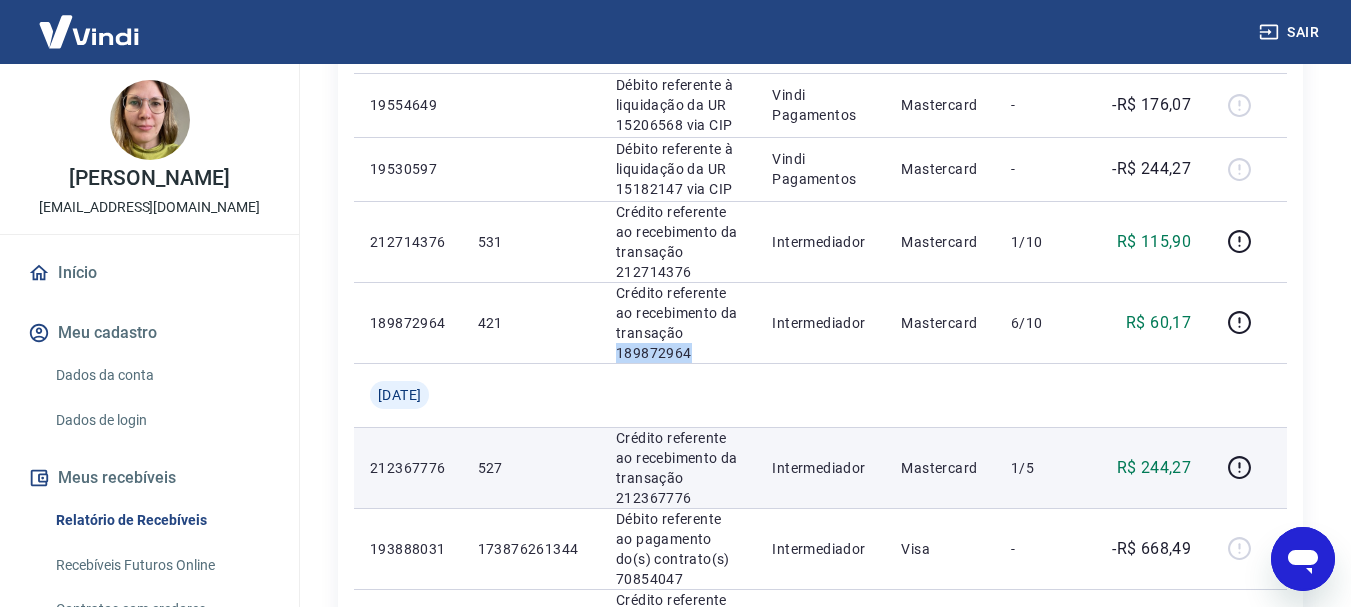 click on "Crédito referente ao recebimento da transação 212367776" at bounding box center (678, 468) 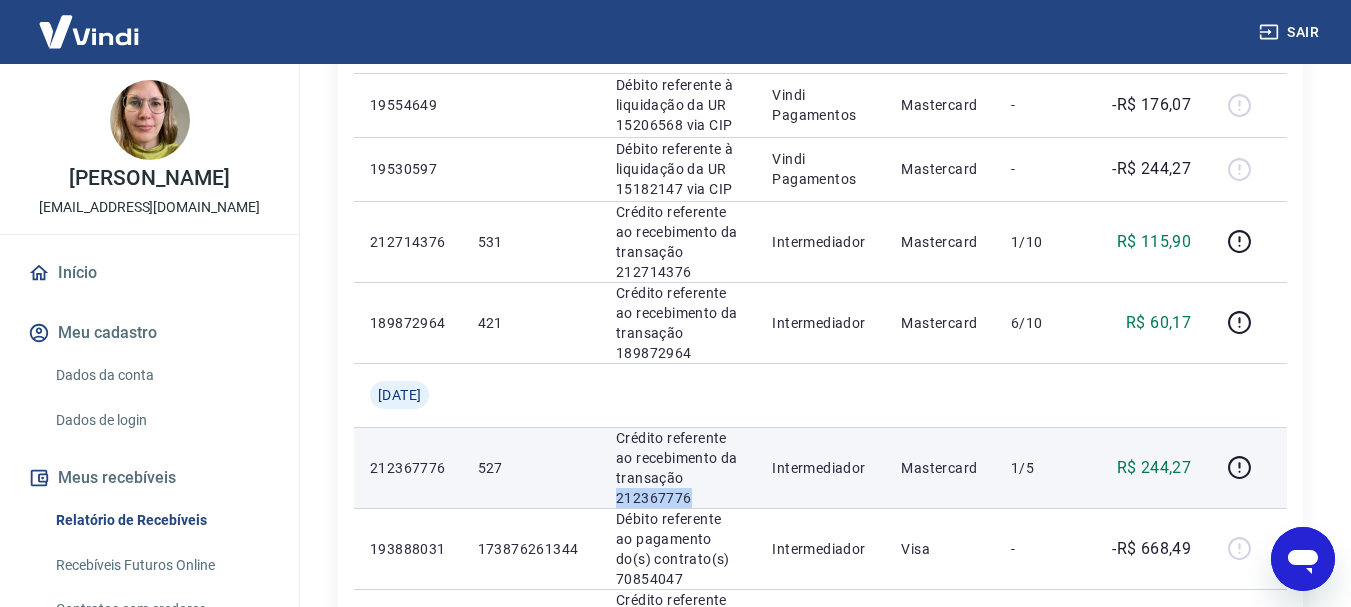 click on "Crédito referente ao recebimento da transação 212367776" at bounding box center (678, 468) 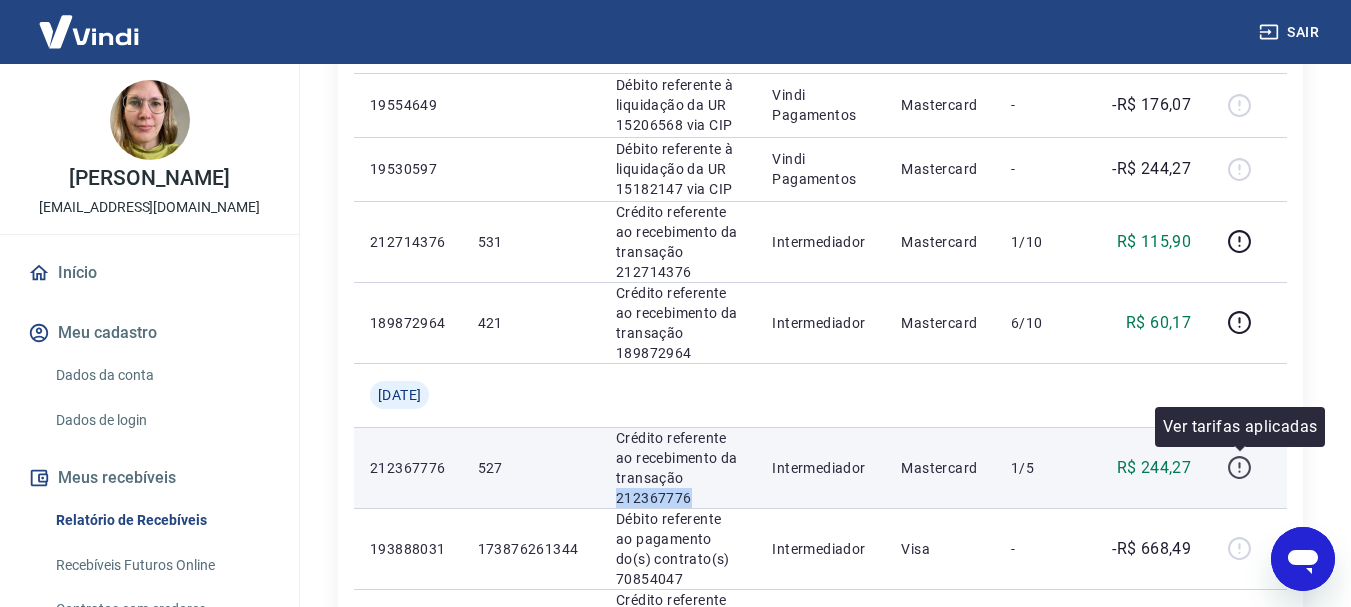 click 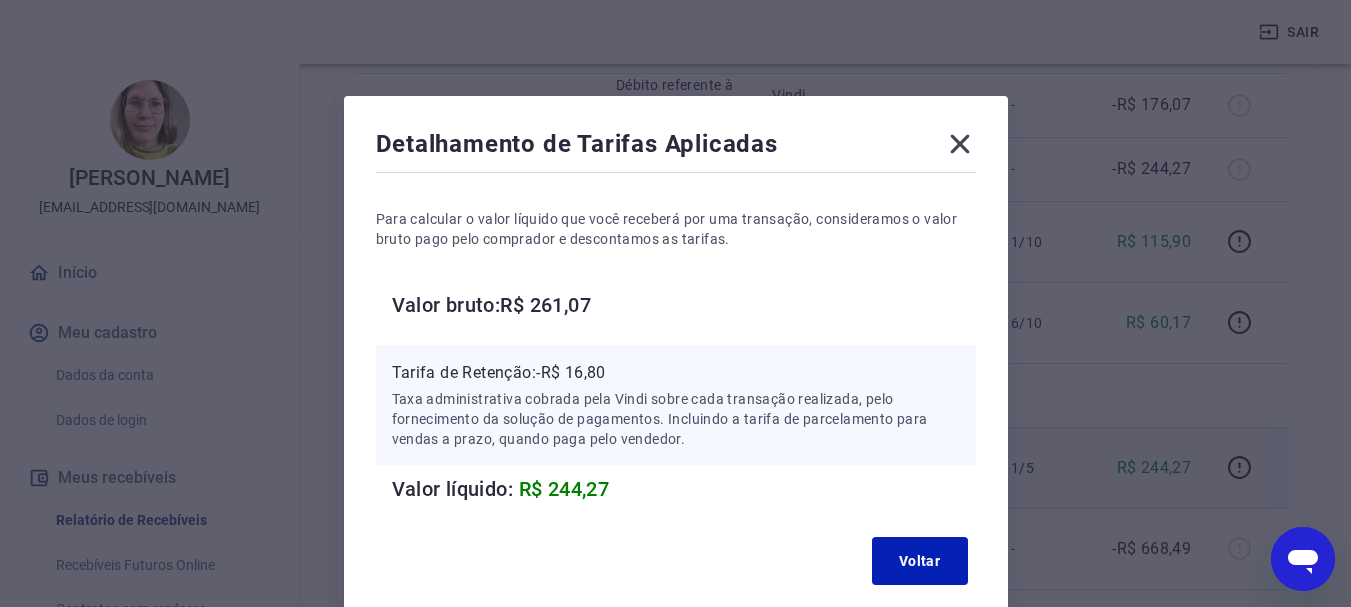 click 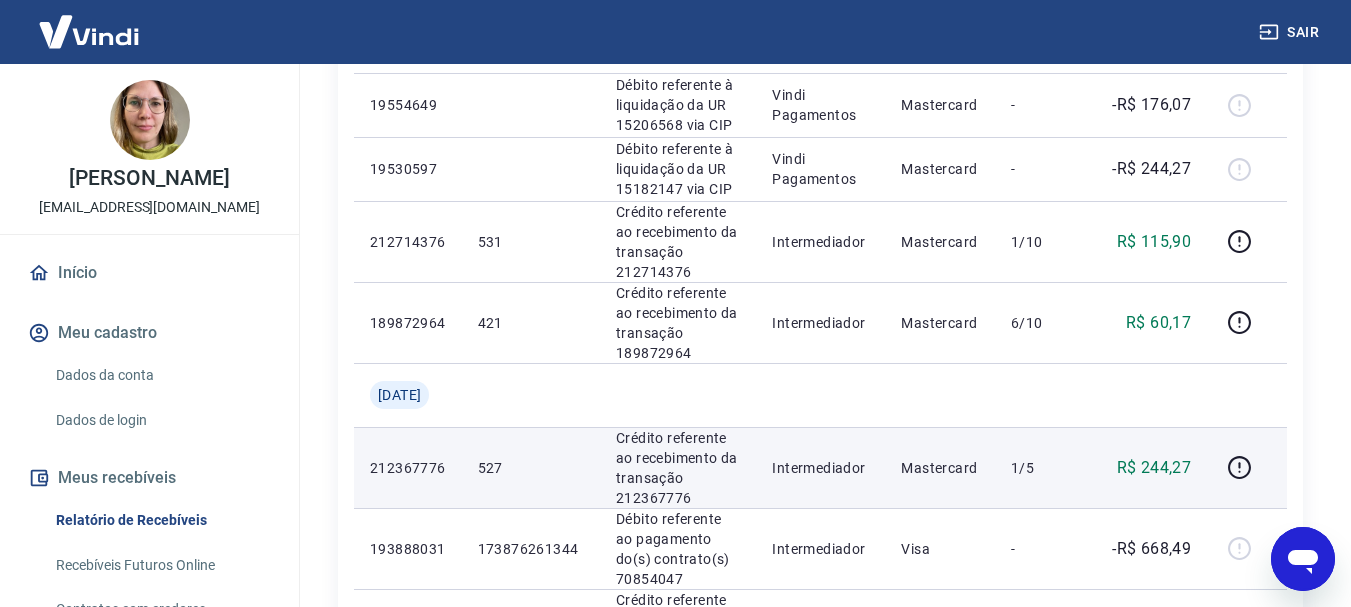 click on "Mastercard" at bounding box center [940, 468] 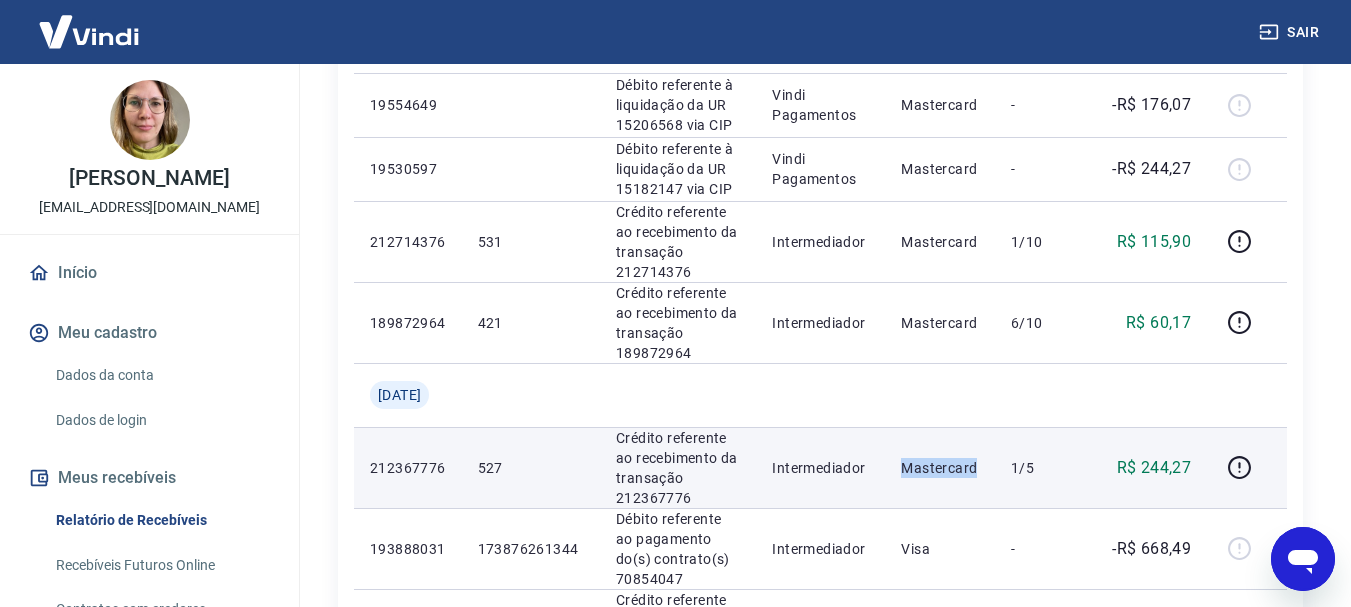 click on "Mastercard" at bounding box center [940, 468] 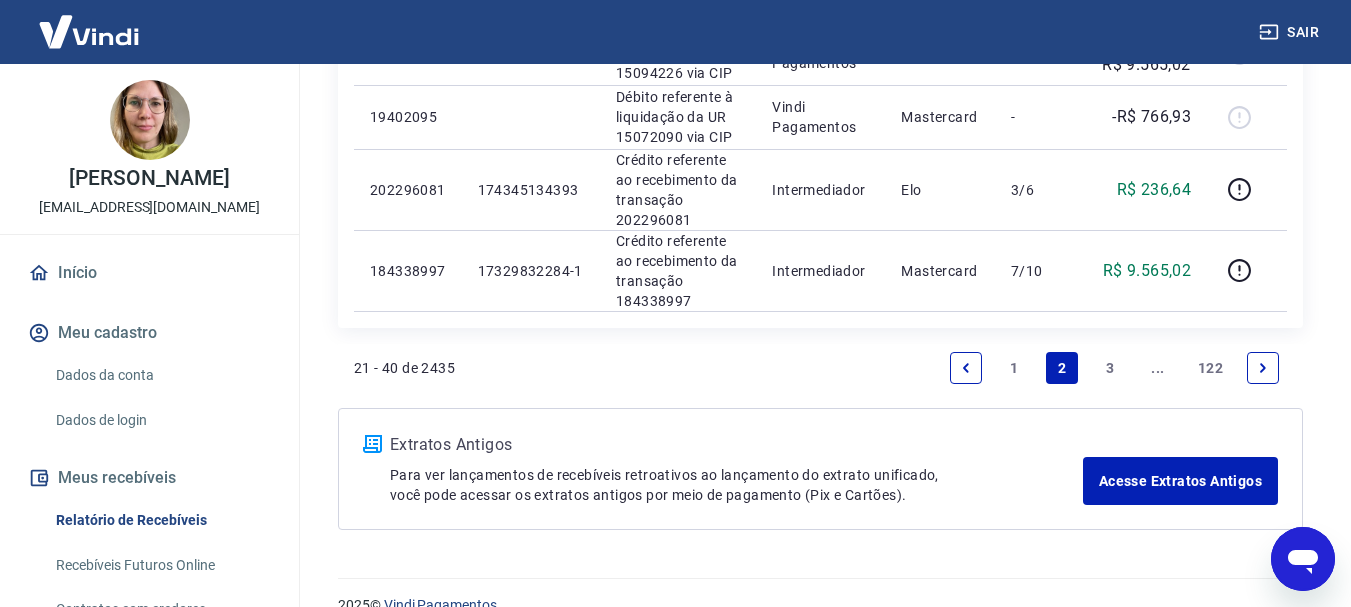 scroll, scrollTop: 2033, scrollLeft: 0, axis: vertical 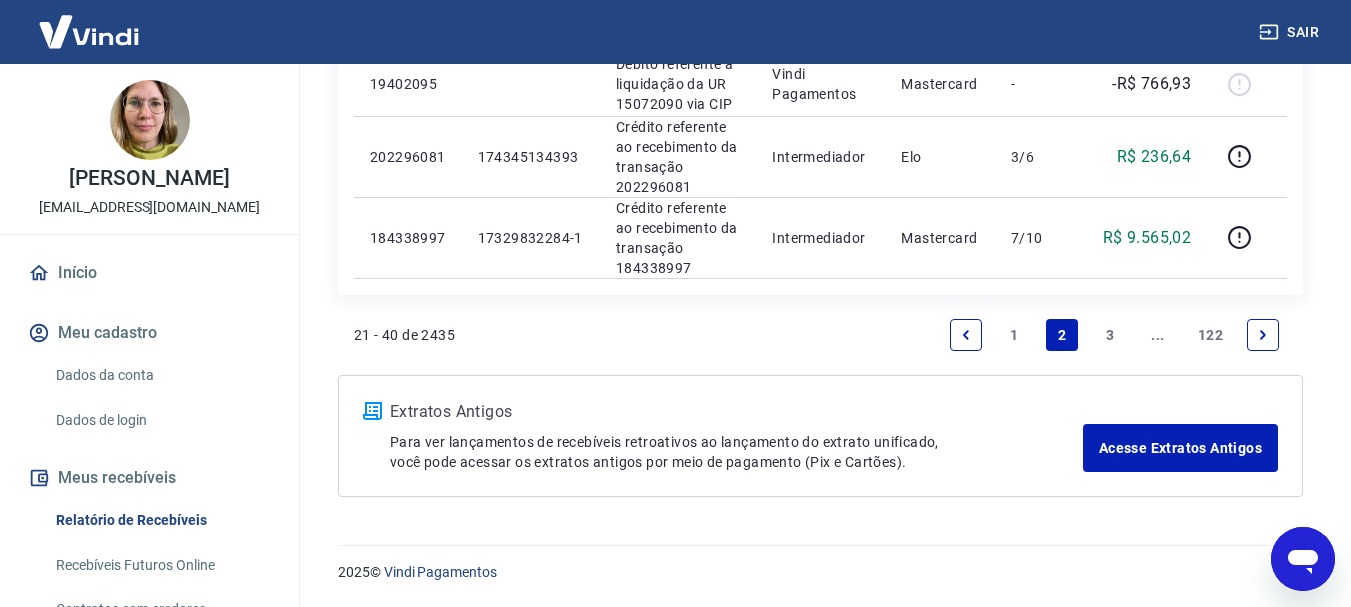 click on "1" at bounding box center [1014, 335] 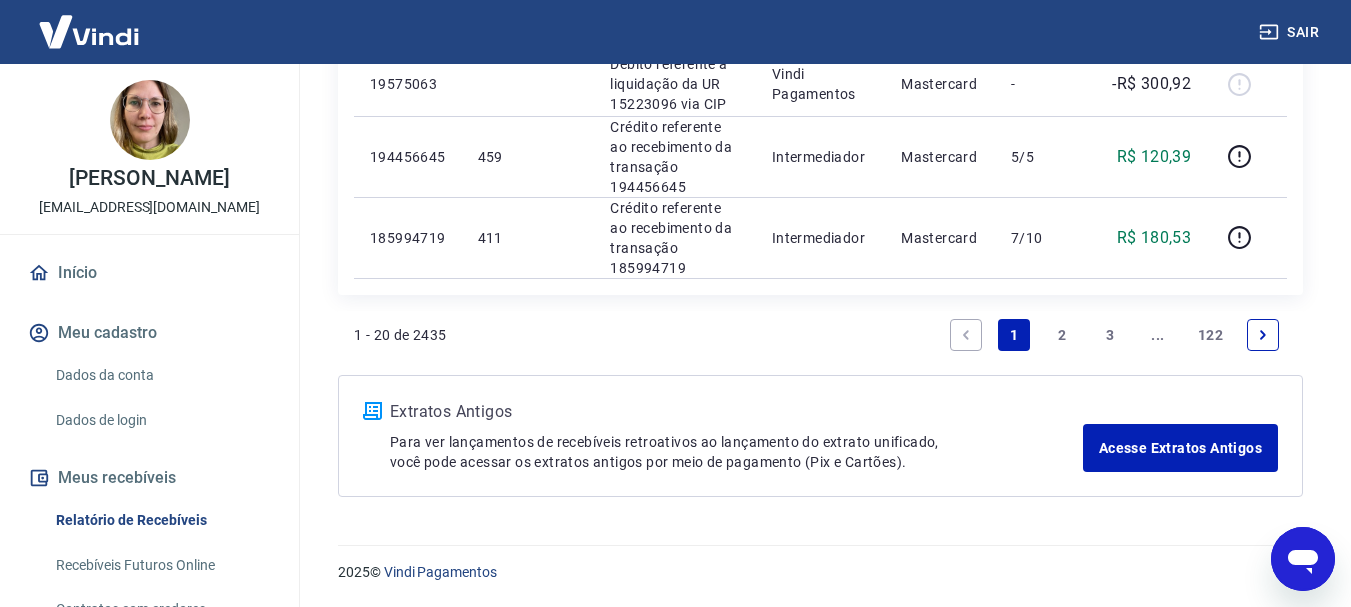 scroll, scrollTop: 1933, scrollLeft: 0, axis: vertical 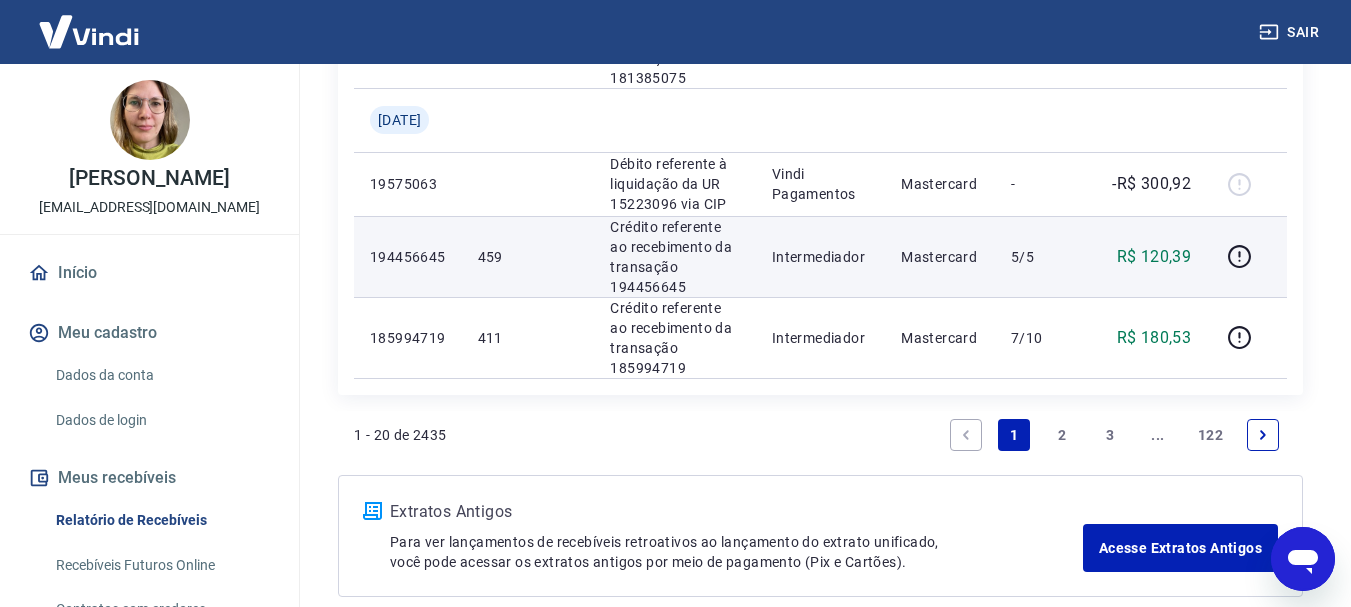 click on "Crédito referente ao recebimento da transação 194456645" at bounding box center (674, 257) 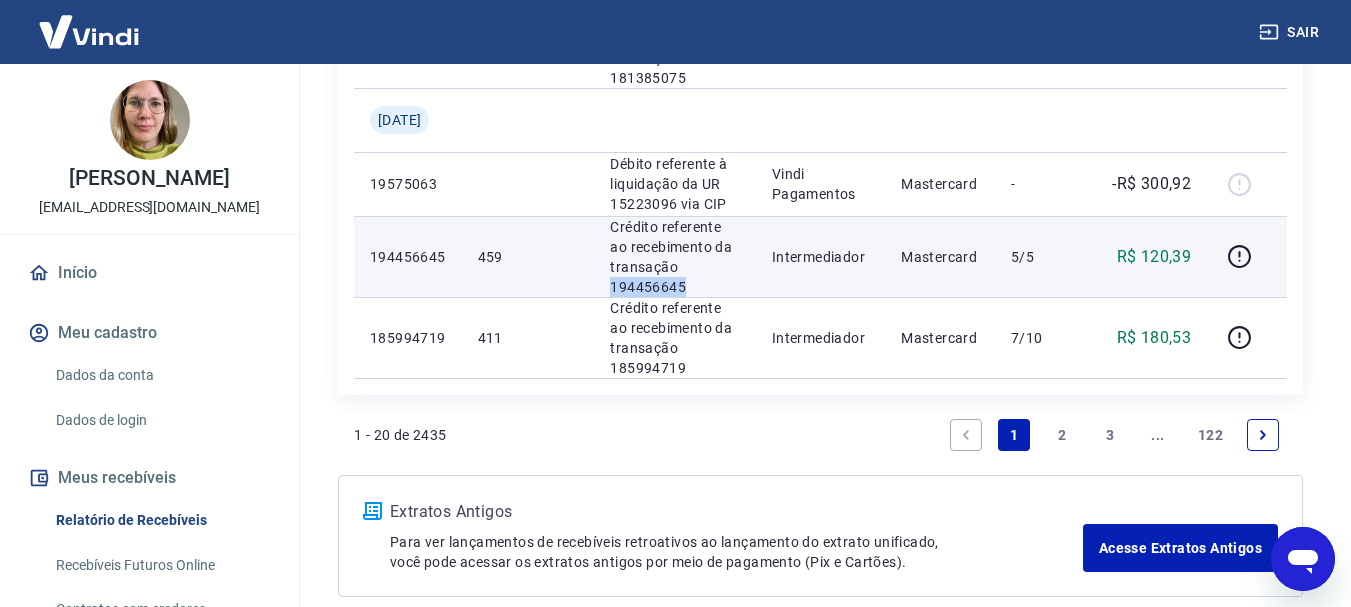 click on "Crédito referente ao recebimento da transação 194456645" at bounding box center (674, 257) 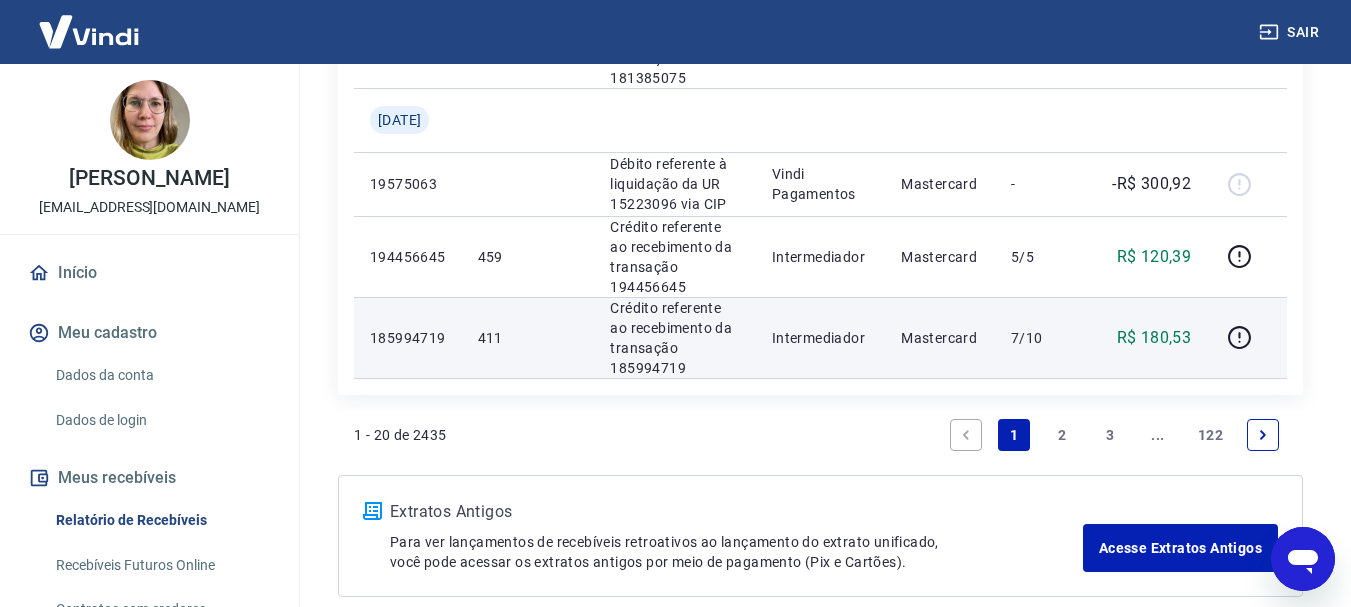 click on "Crédito referente ao recebimento da transação 185994719" at bounding box center [674, 338] 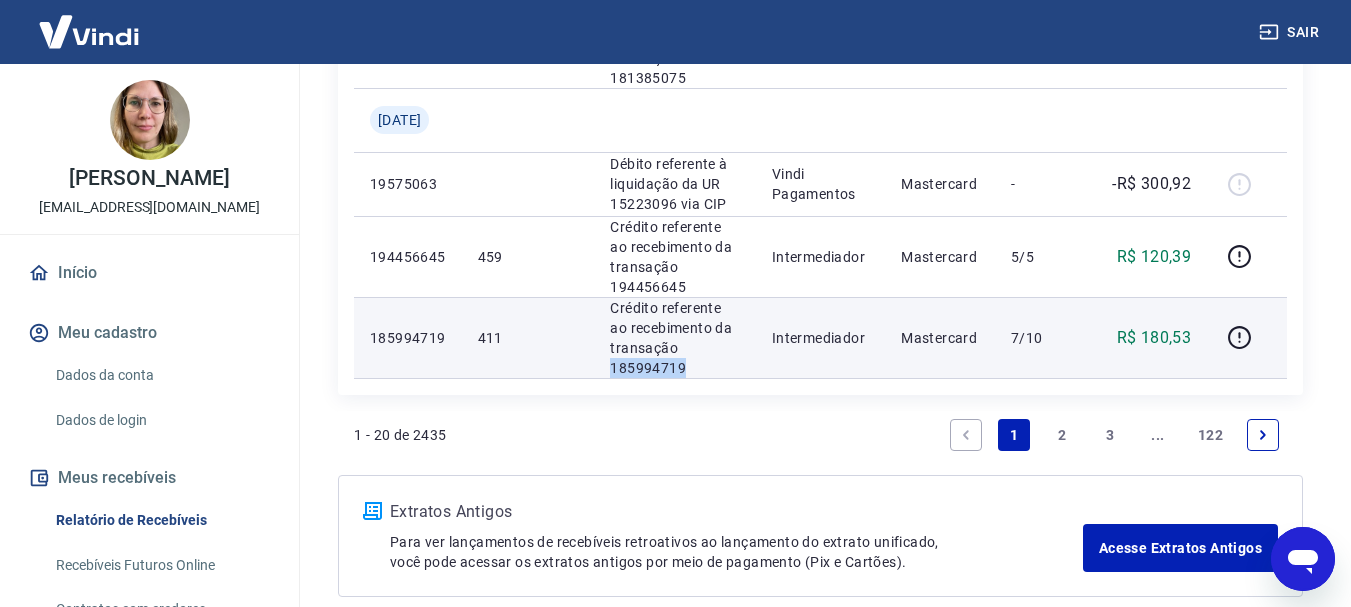 click on "Crédito referente ao recebimento da transação 185994719" at bounding box center [674, 338] 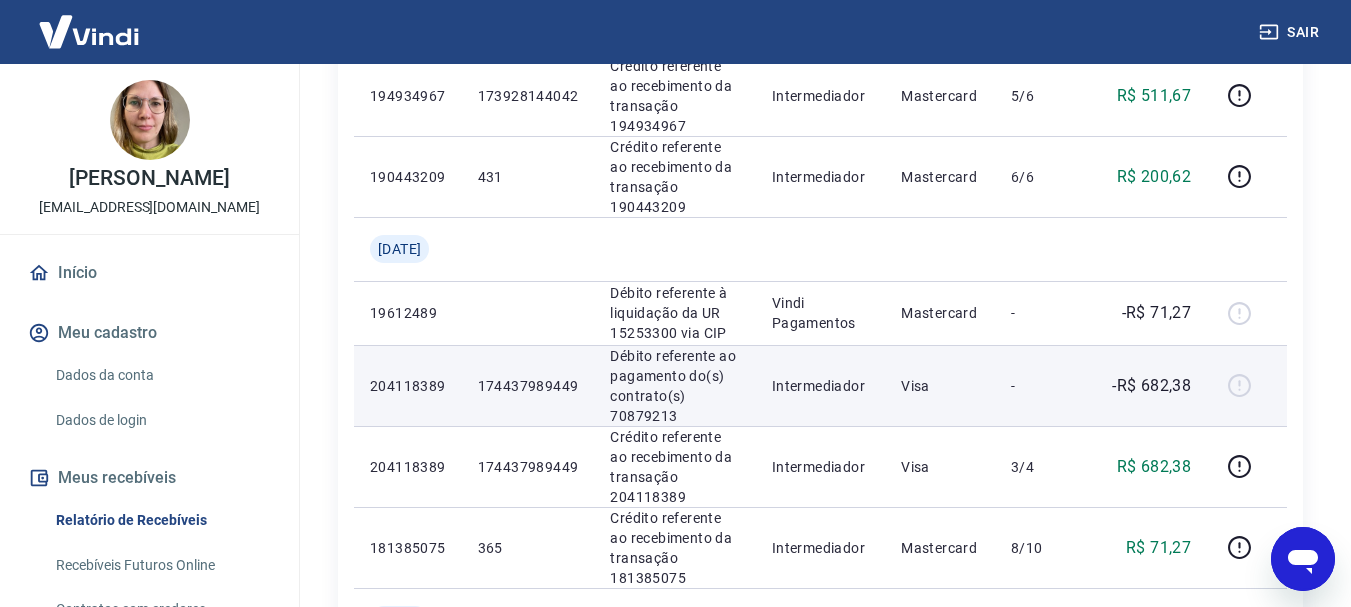 scroll, scrollTop: 1633, scrollLeft: 0, axis: vertical 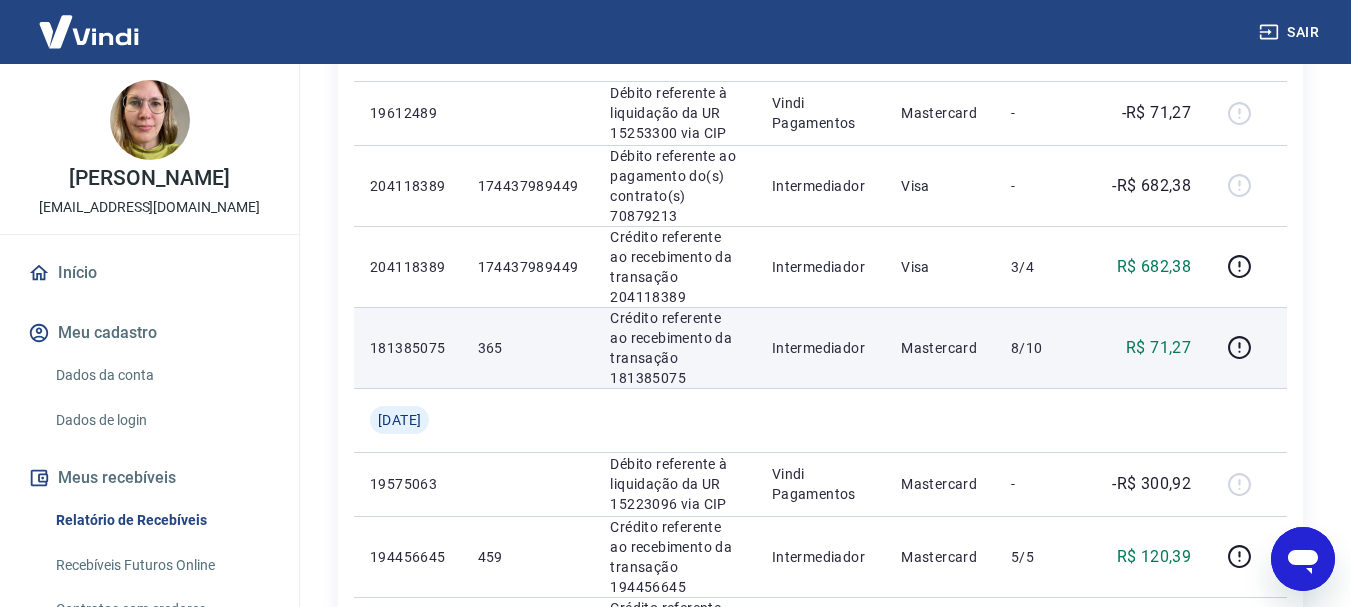 click on "Crédito referente ao recebimento da transação 181385075" at bounding box center (674, 348) 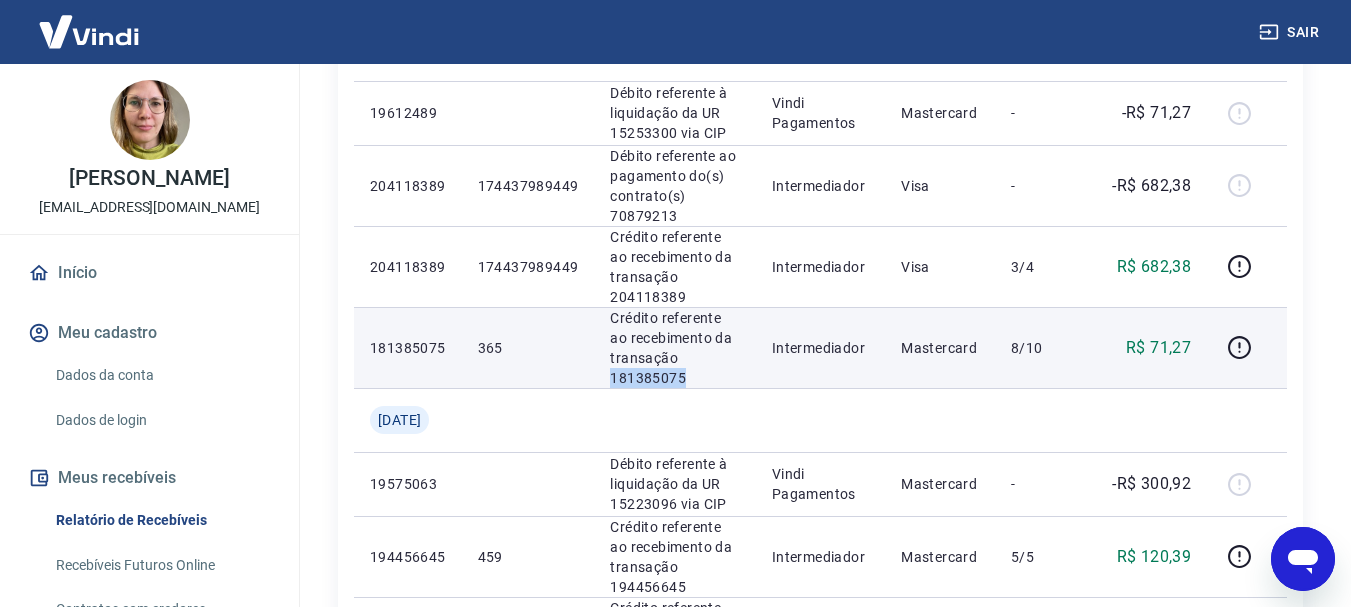click on "Crédito referente ao recebimento da transação 181385075" at bounding box center [674, 348] 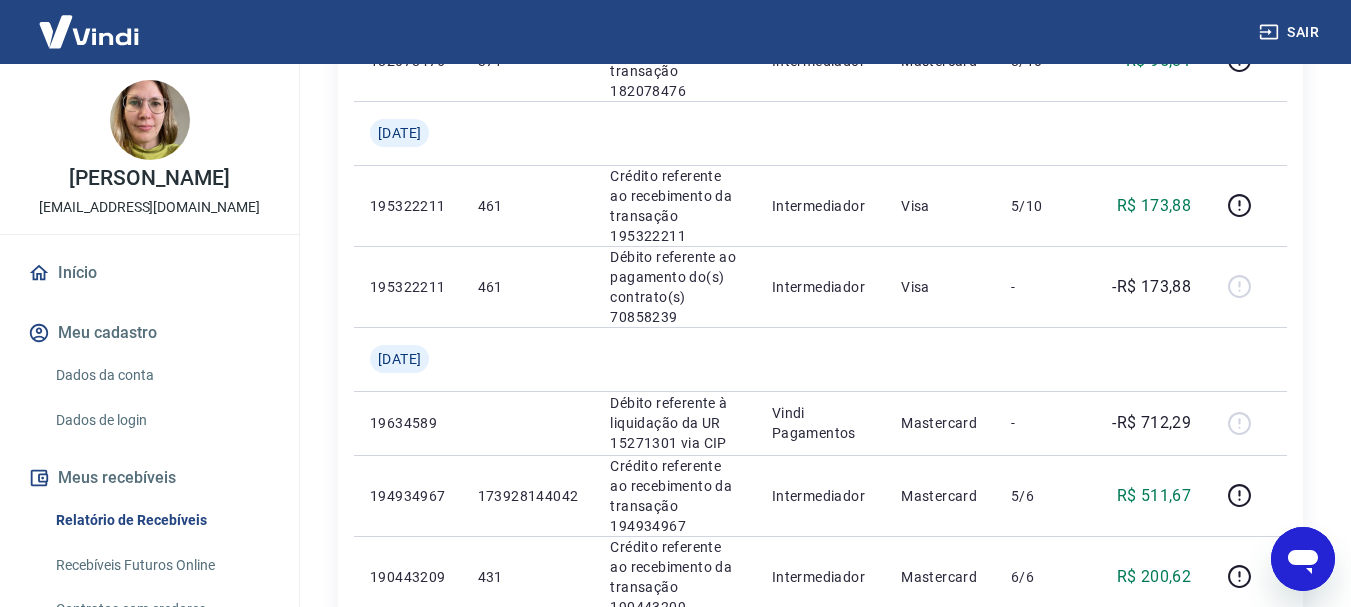 scroll, scrollTop: 1133, scrollLeft: 0, axis: vertical 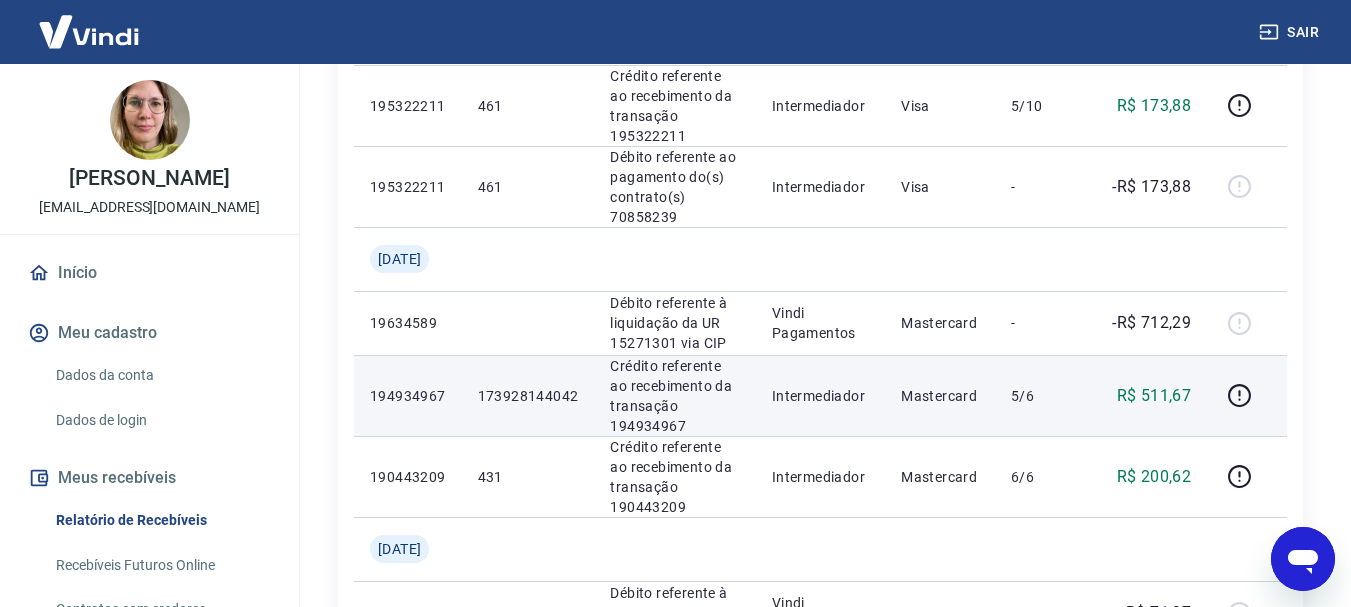 click on "Crédito referente ao recebimento da transação 194934967" at bounding box center [674, 396] 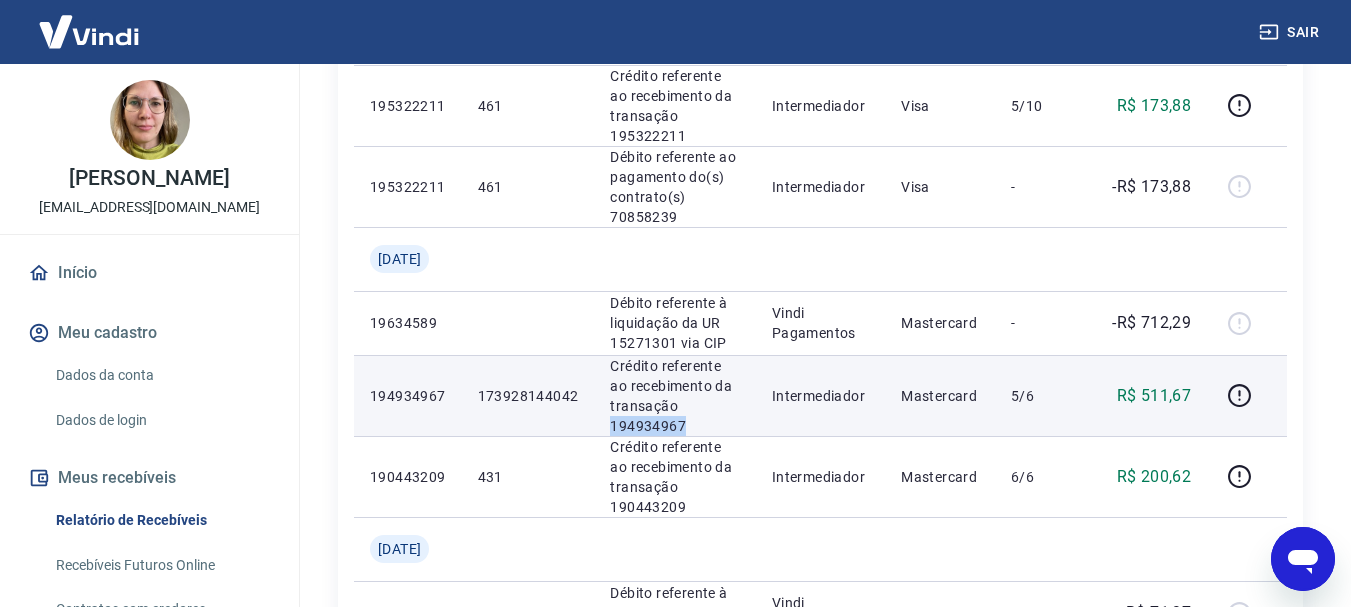 click on "Crédito referente ao recebimento da transação 194934967" at bounding box center [674, 396] 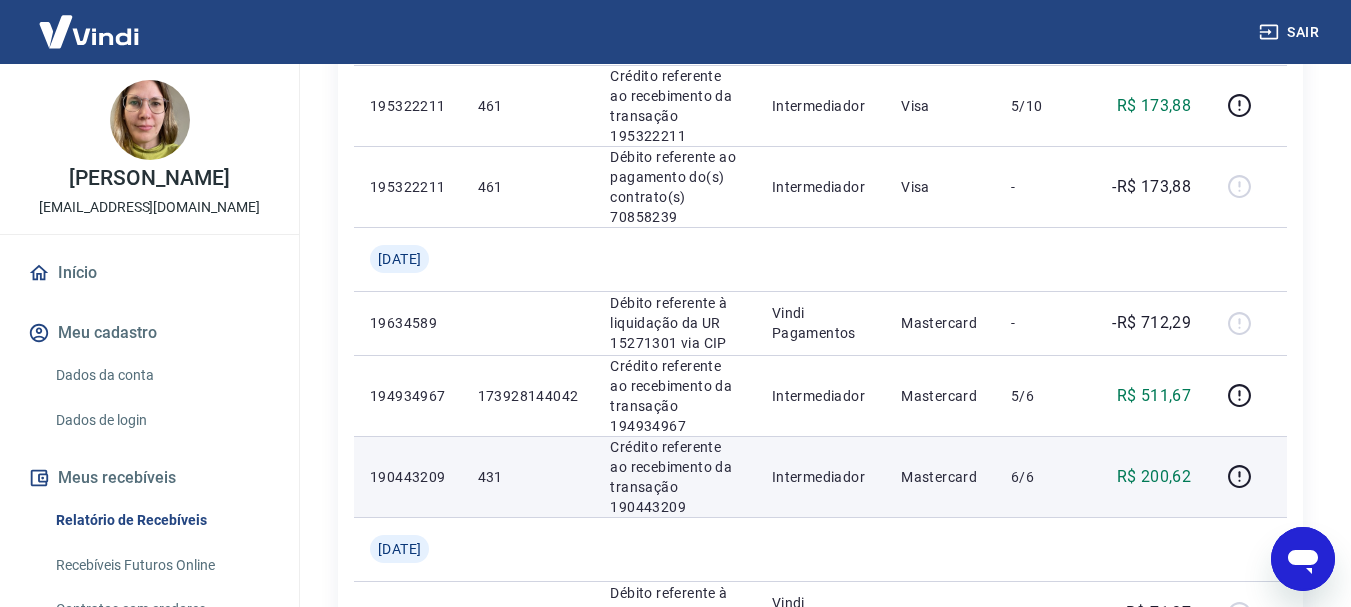 click on "Crédito referente ao recebimento da transação 190443209" at bounding box center (674, 477) 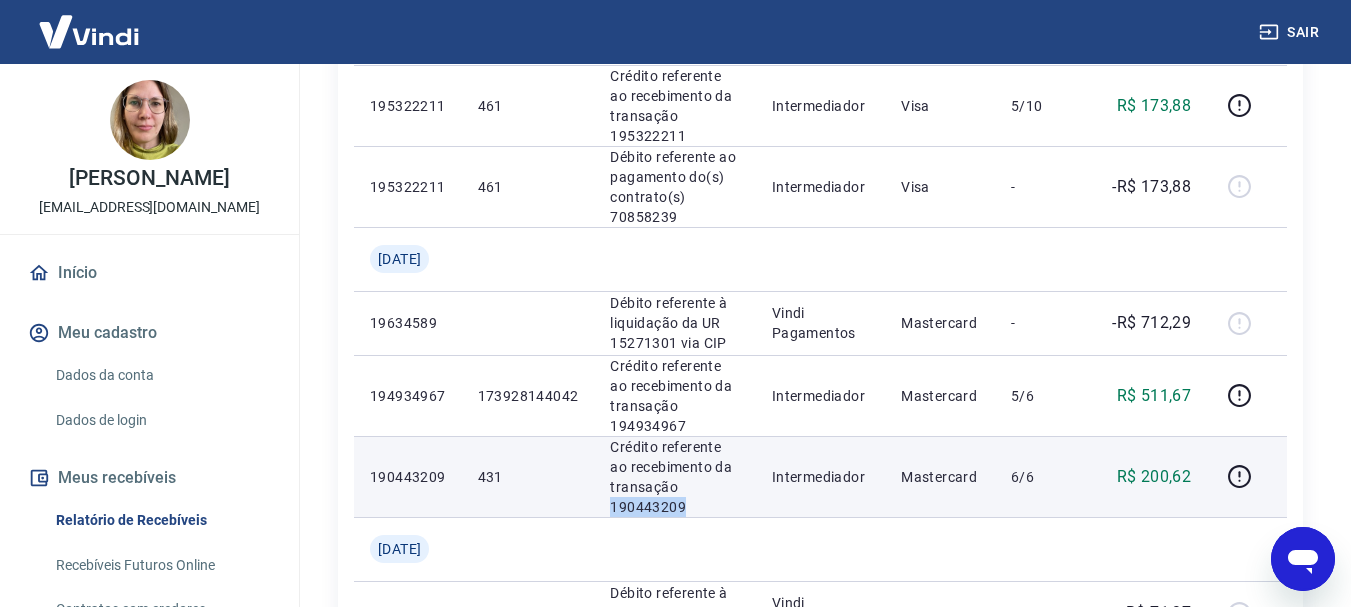 click on "Crédito referente ao recebimento da transação 190443209" at bounding box center (674, 477) 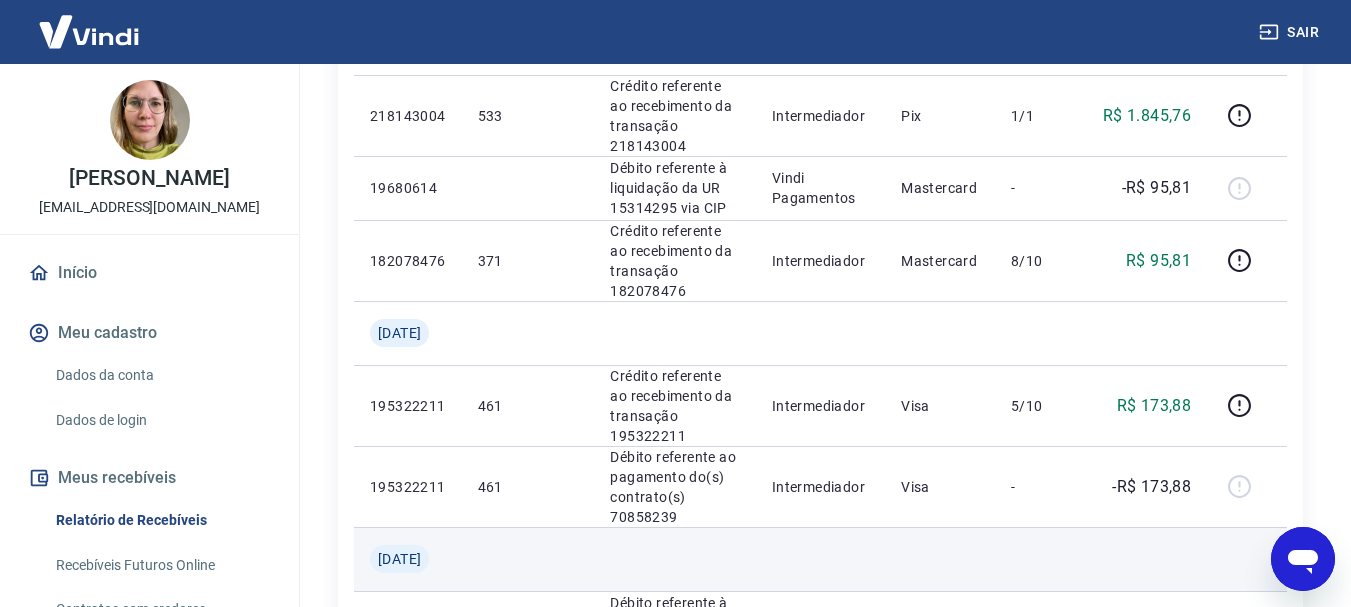 scroll, scrollTop: 633, scrollLeft: 0, axis: vertical 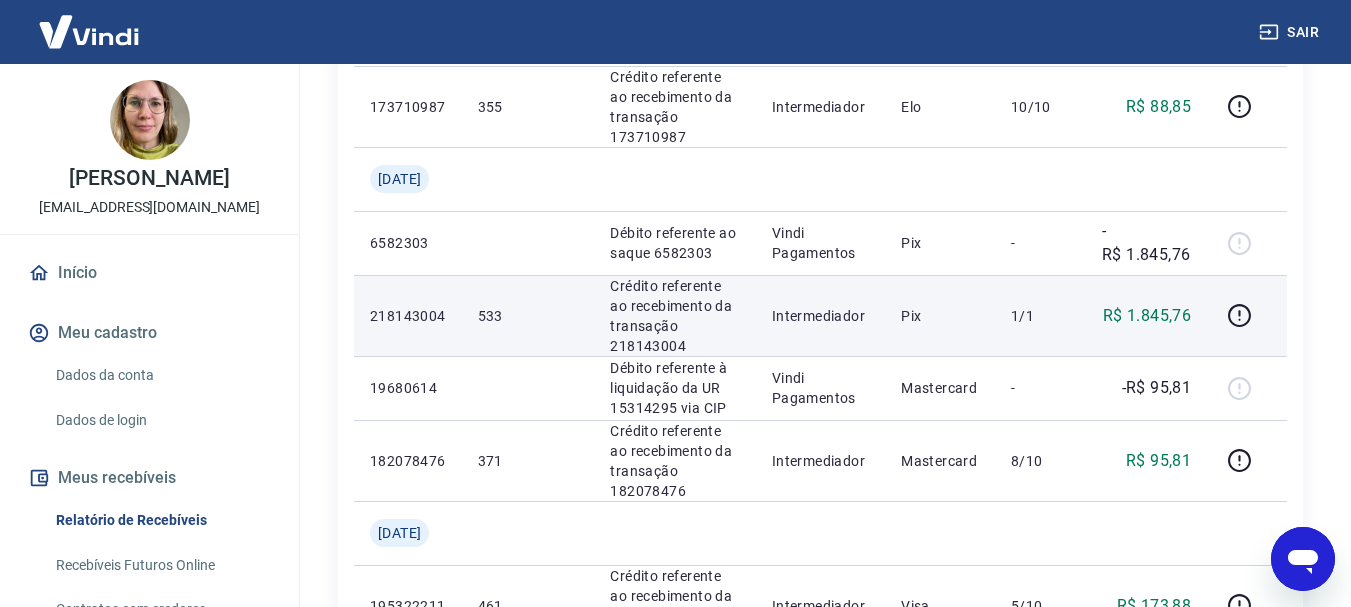 click on "Crédito referente ao recebimento da transação 218143004" at bounding box center [674, 316] 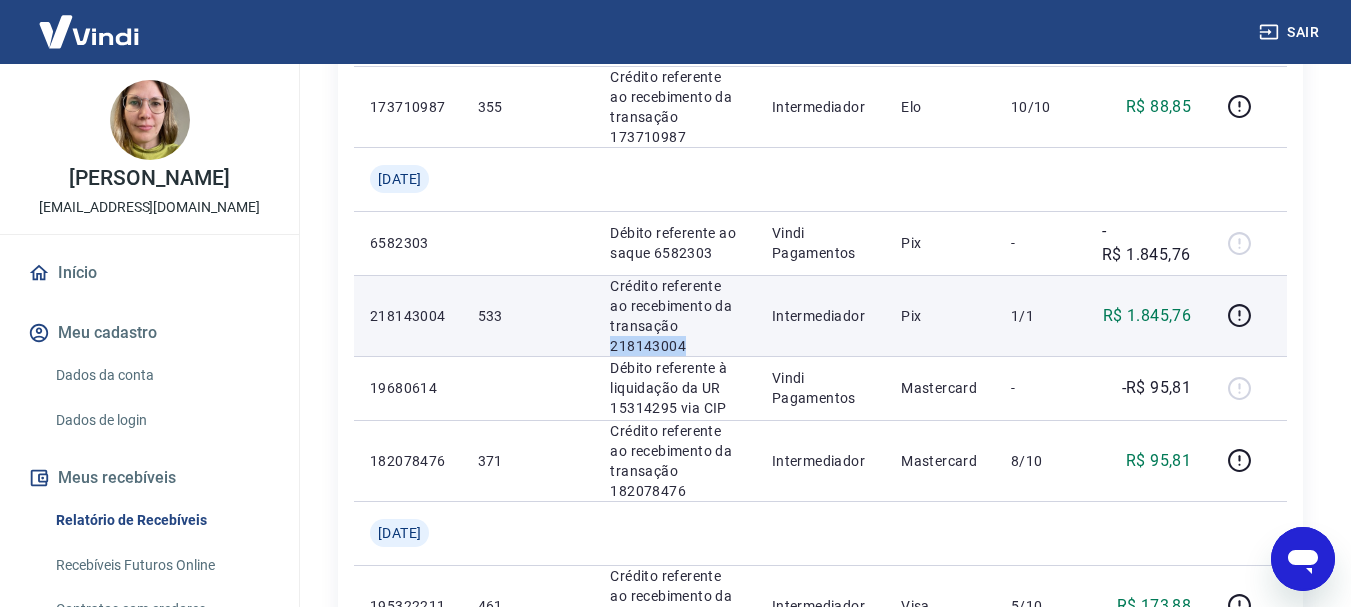 click on "Crédito referente ao recebimento da transação 218143004" at bounding box center [674, 316] 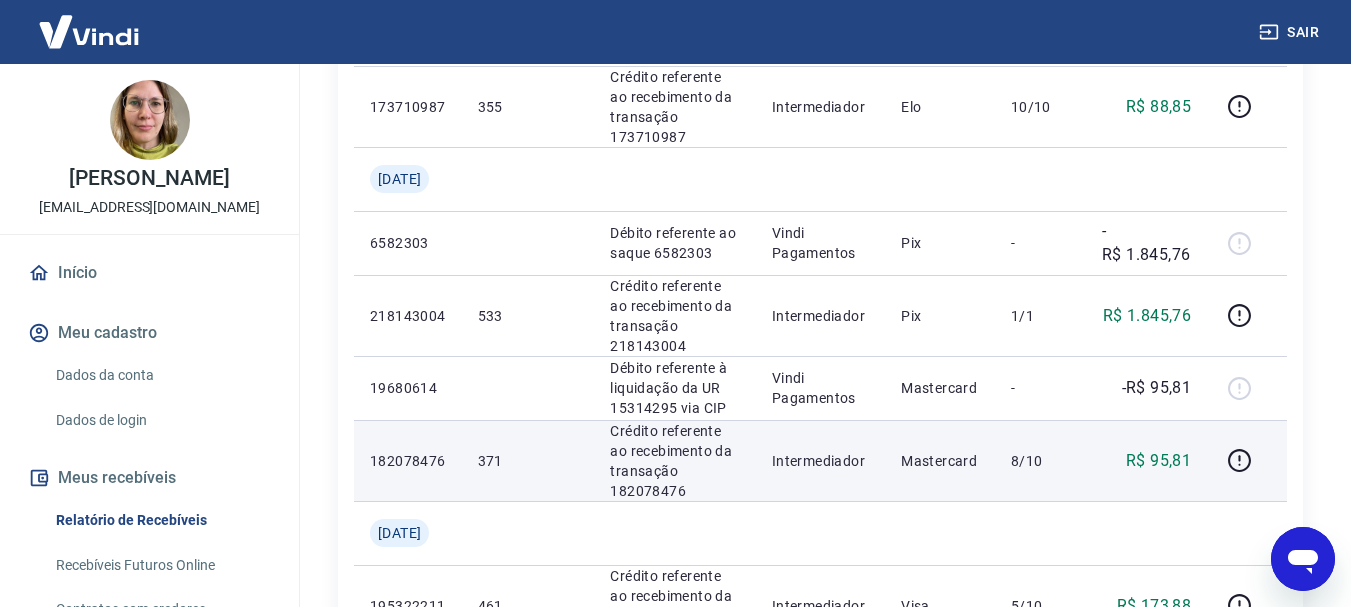click on "8/10" at bounding box center [1040, 460] 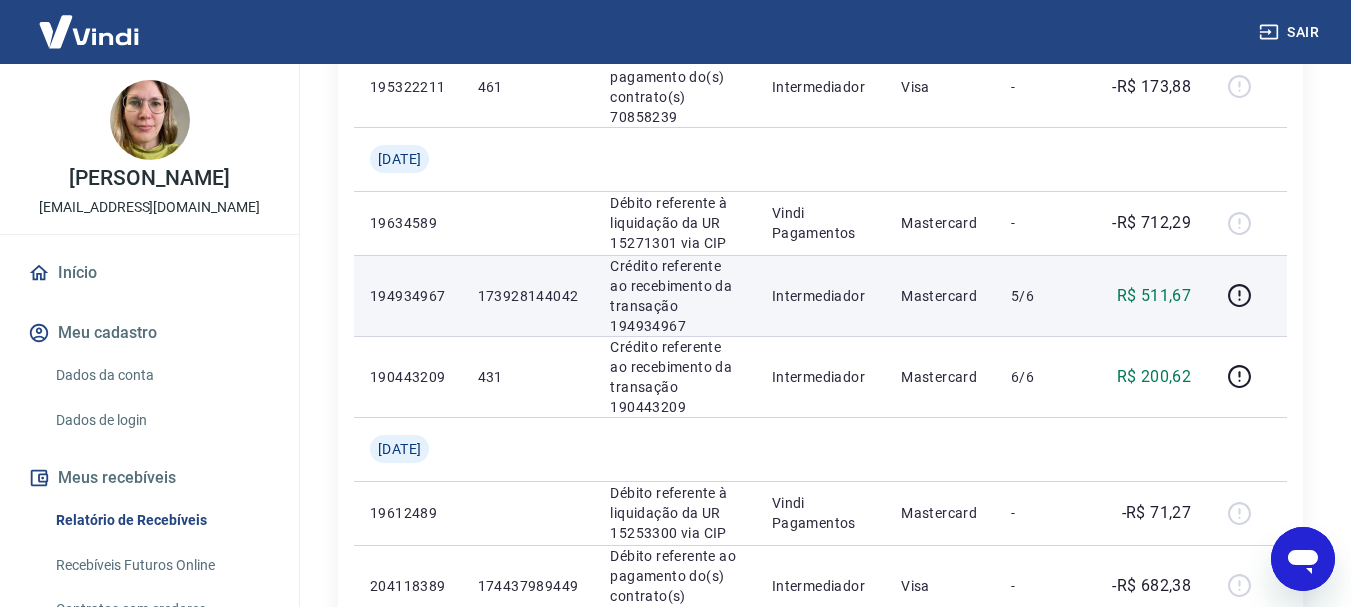 scroll, scrollTop: 1933, scrollLeft: 0, axis: vertical 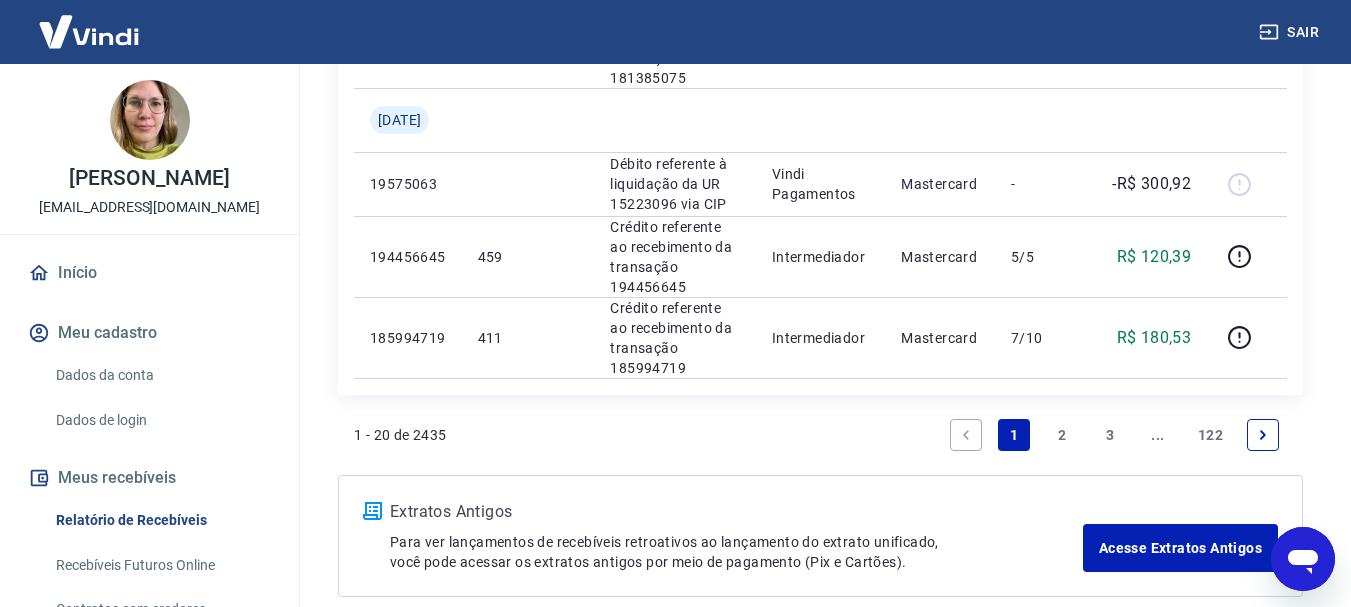 click at bounding box center (1263, 435) 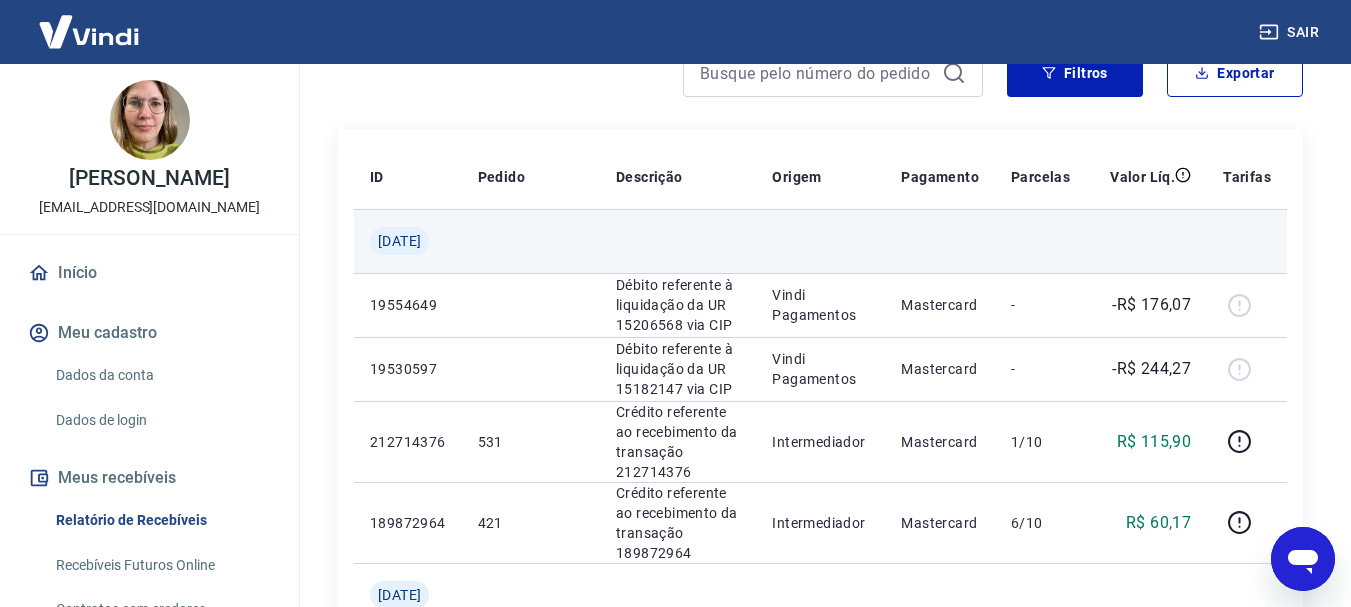 scroll, scrollTop: 400, scrollLeft: 0, axis: vertical 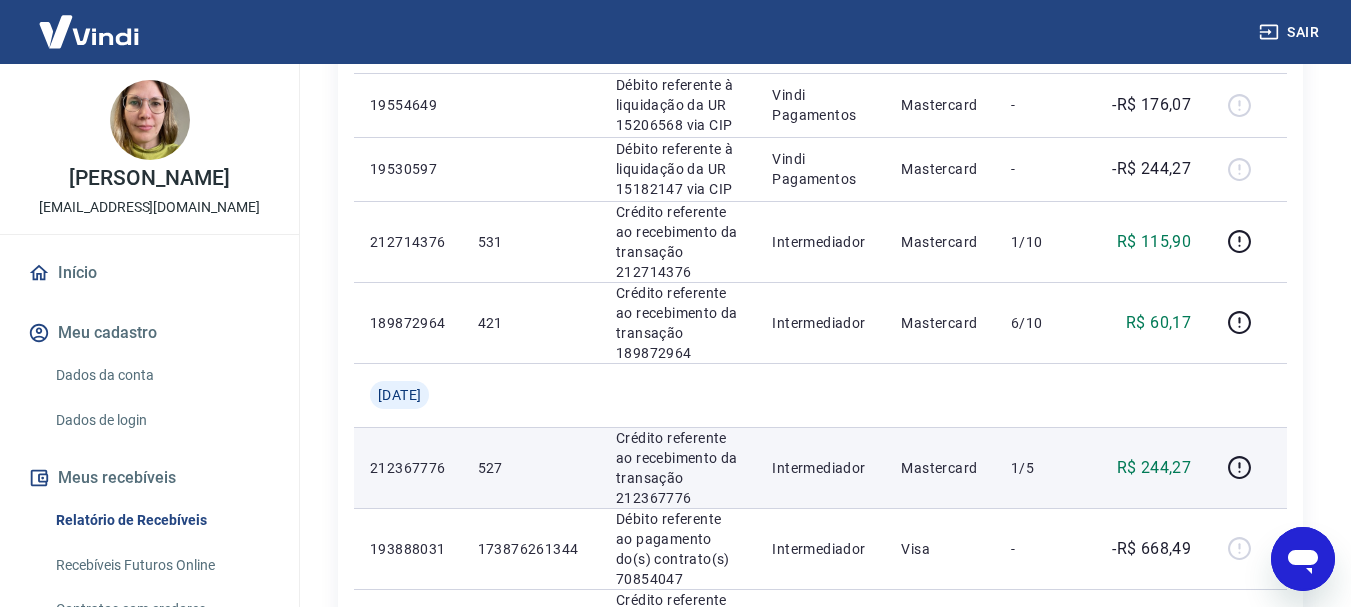 click on "Crédito referente ao recebimento da transação 212367776" at bounding box center [678, 468] 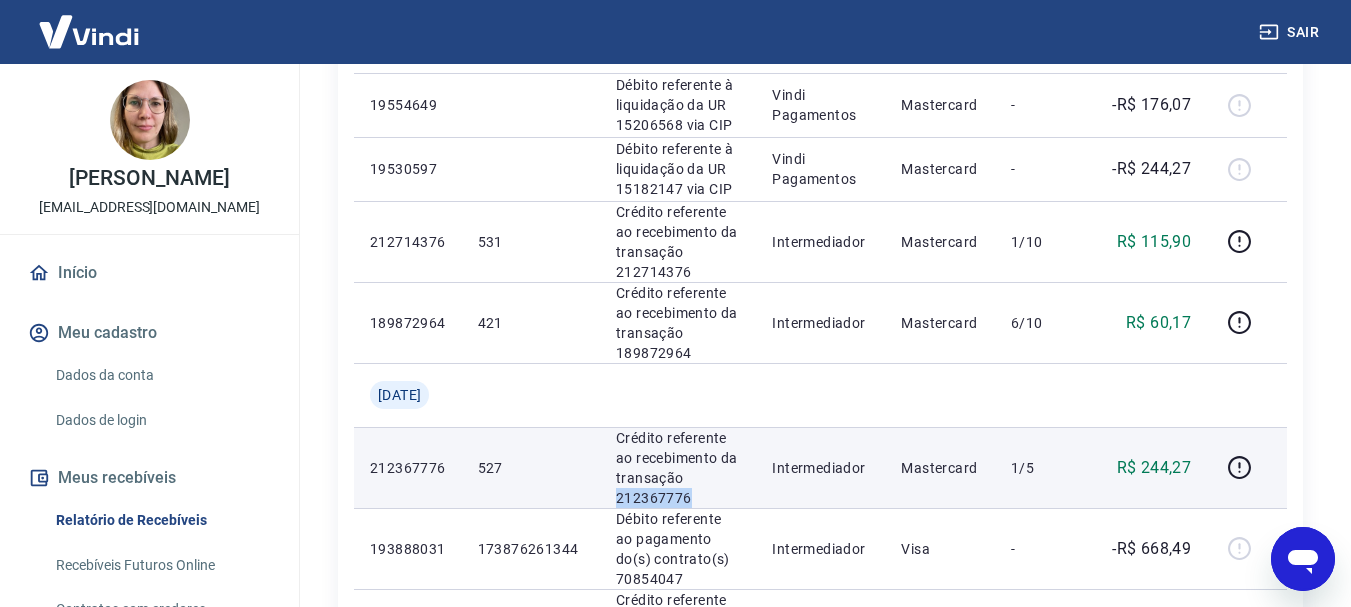 click on "Crédito referente ao recebimento da transação 212367776" at bounding box center (678, 468) 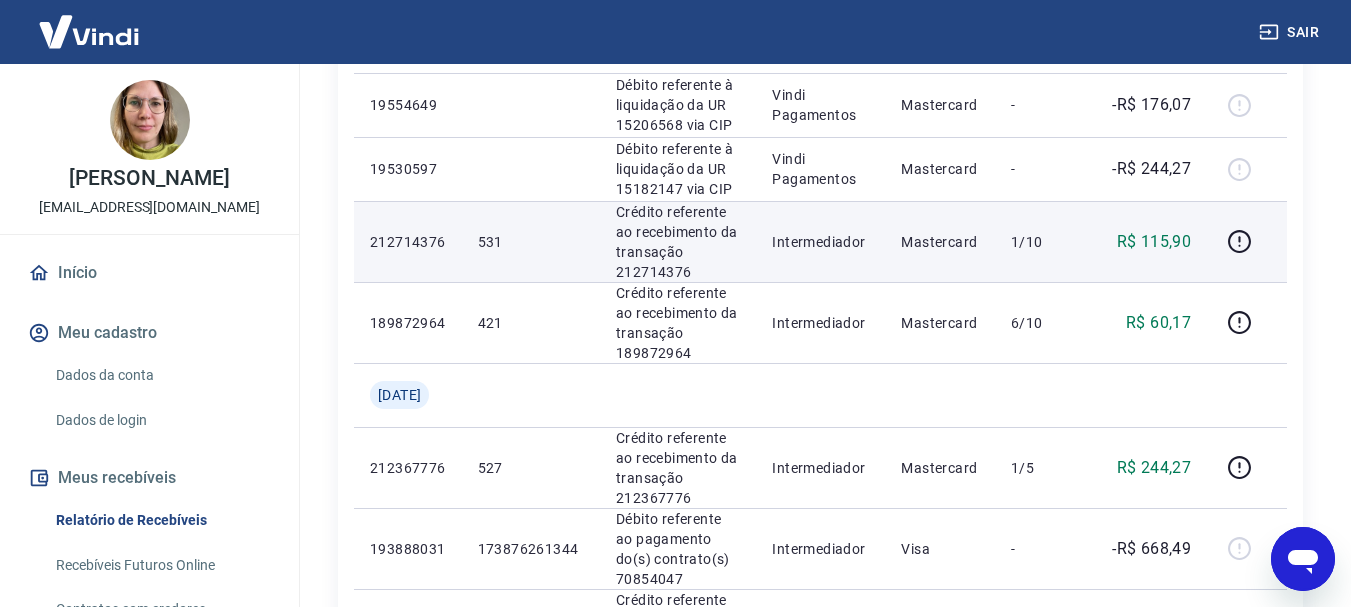 click on "Crédito referente ao recebimento da transação 212714376" at bounding box center [678, 242] 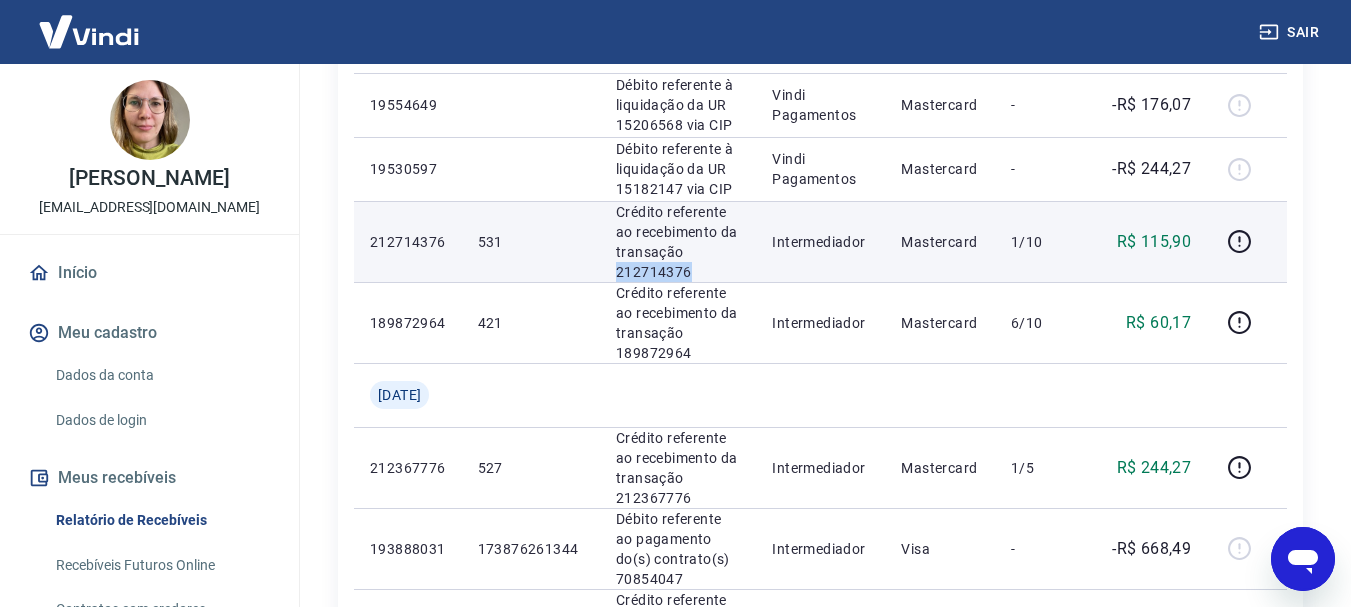 click on "Crédito referente ao recebimento da transação 212714376" at bounding box center (678, 242) 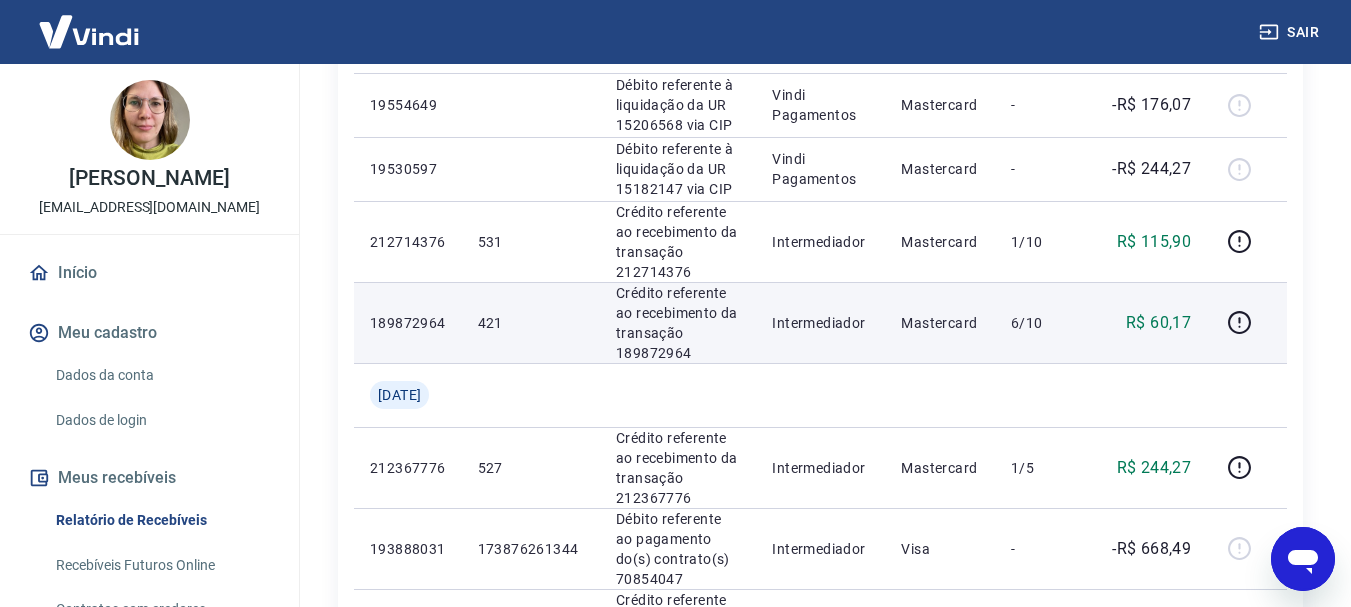 click on "Crédito referente ao recebimento da transação 189872964" at bounding box center [678, 323] 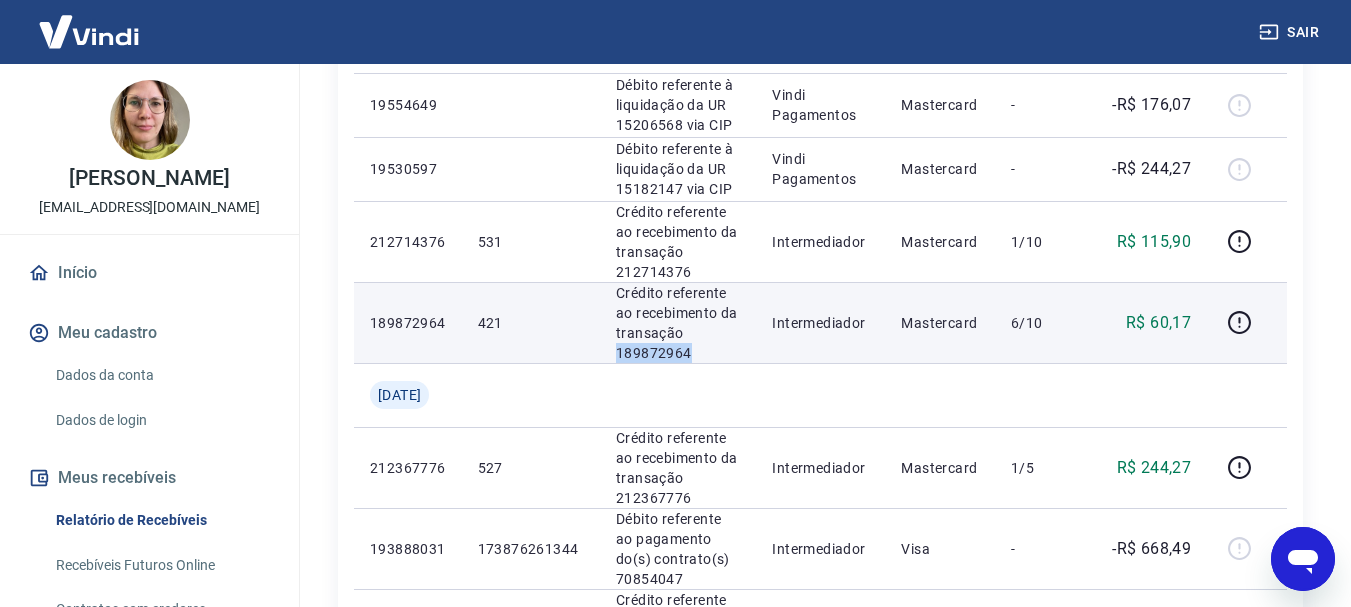 click on "Crédito referente ao recebimento da transação 189872964" at bounding box center (678, 323) 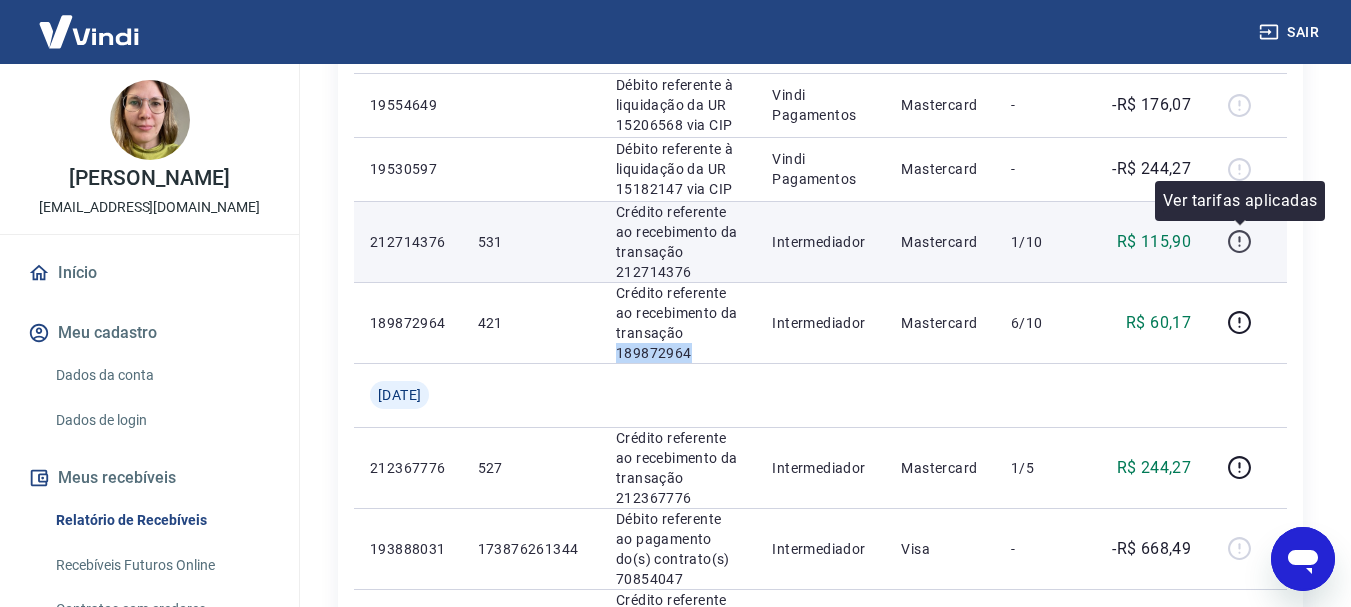 click at bounding box center (1239, 242) 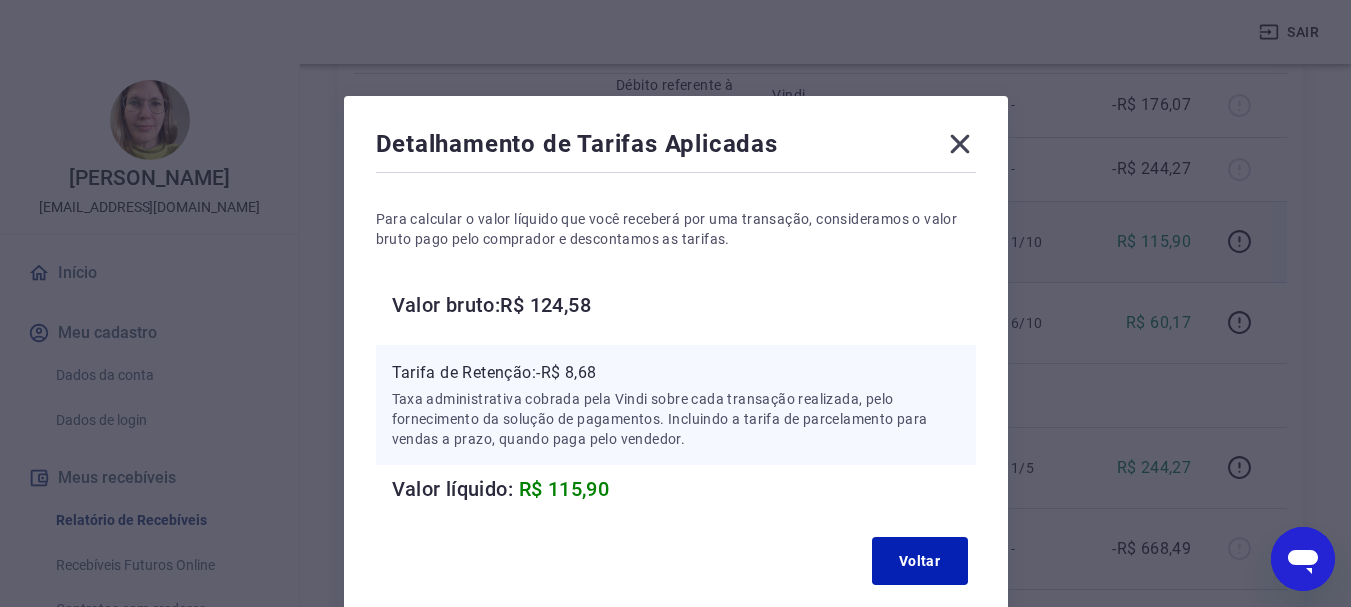 click on "Taxa administrativa cobrada pela Vindi sobre cada transação realizada, pelo fornecimento da solução de pagamentos. Incluindo a tarifa de parcelamento para vendas a prazo, quando paga pelo vendedor." at bounding box center (676, 419) 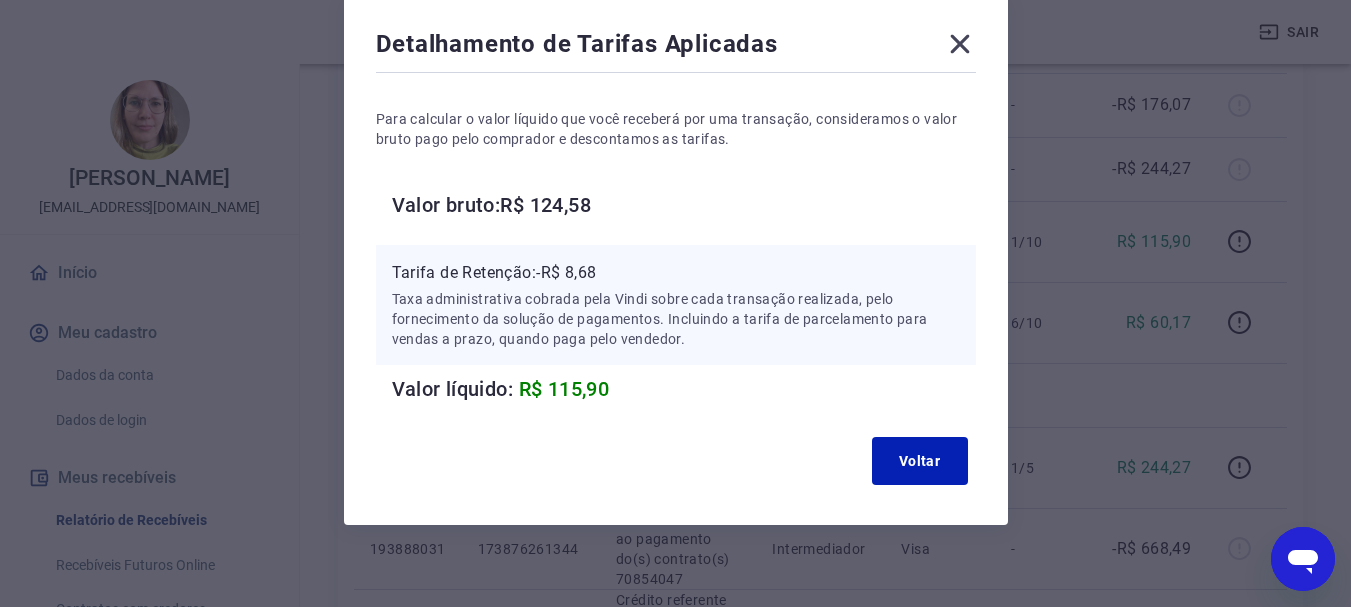 click 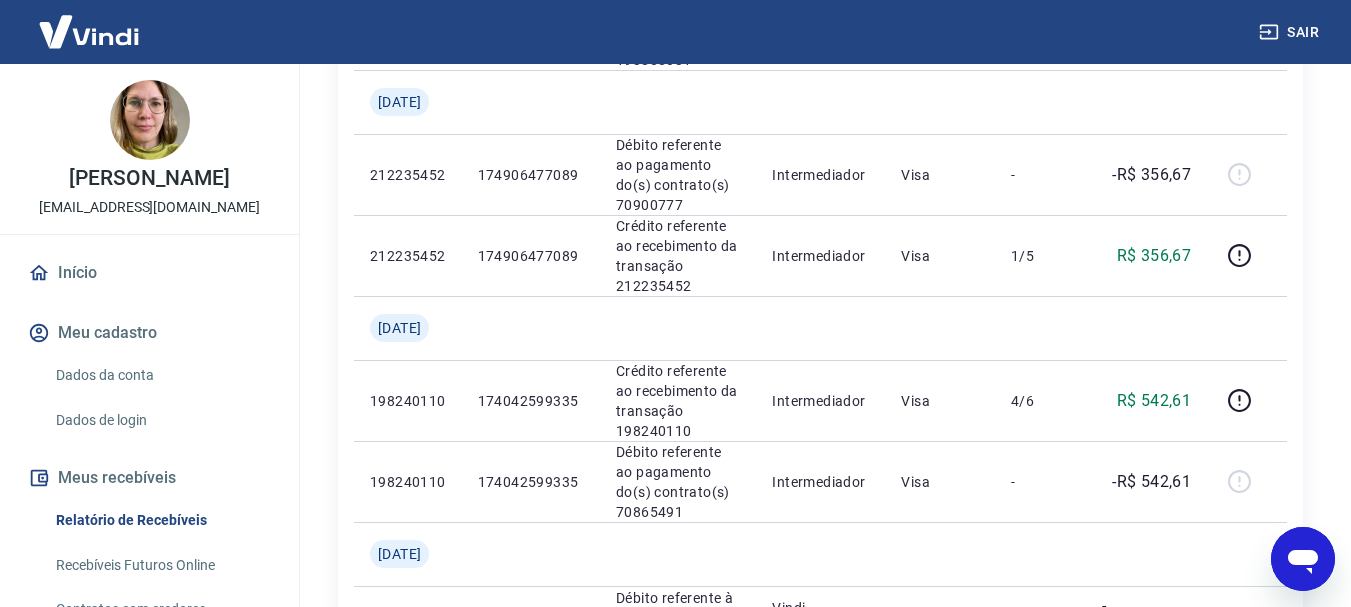 scroll, scrollTop: 1200, scrollLeft: 0, axis: vertical 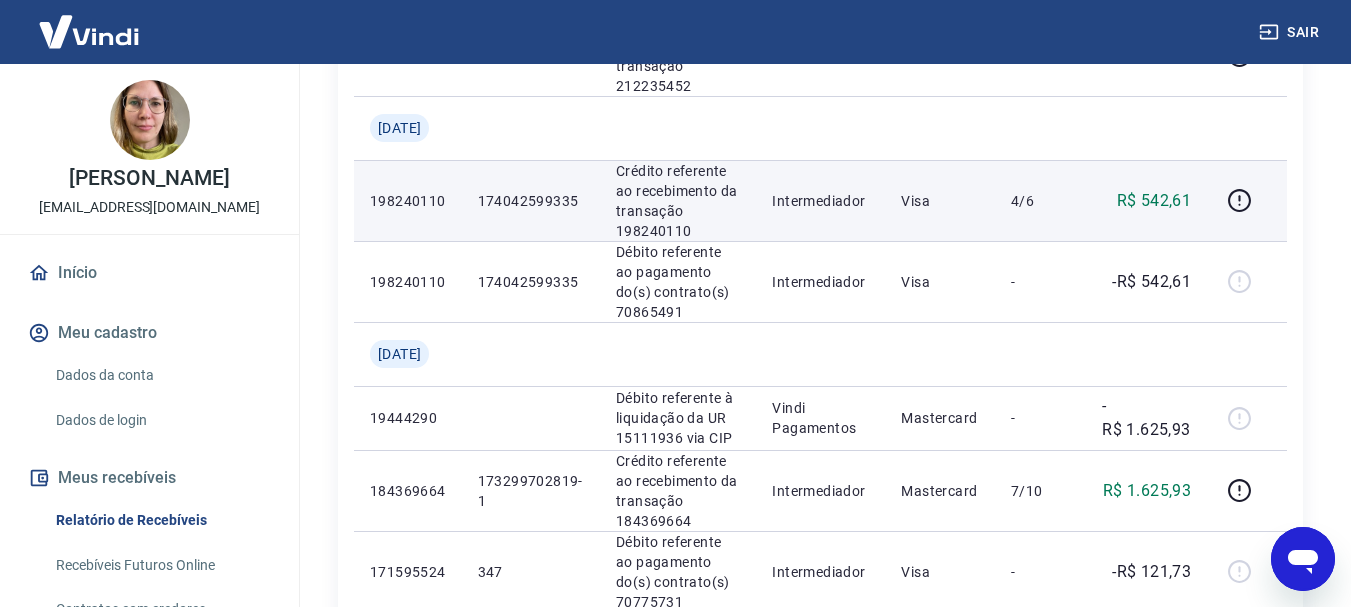 click on "Crédito referente ao recebimento da transação 198240110" at bounding box center [678, 201] 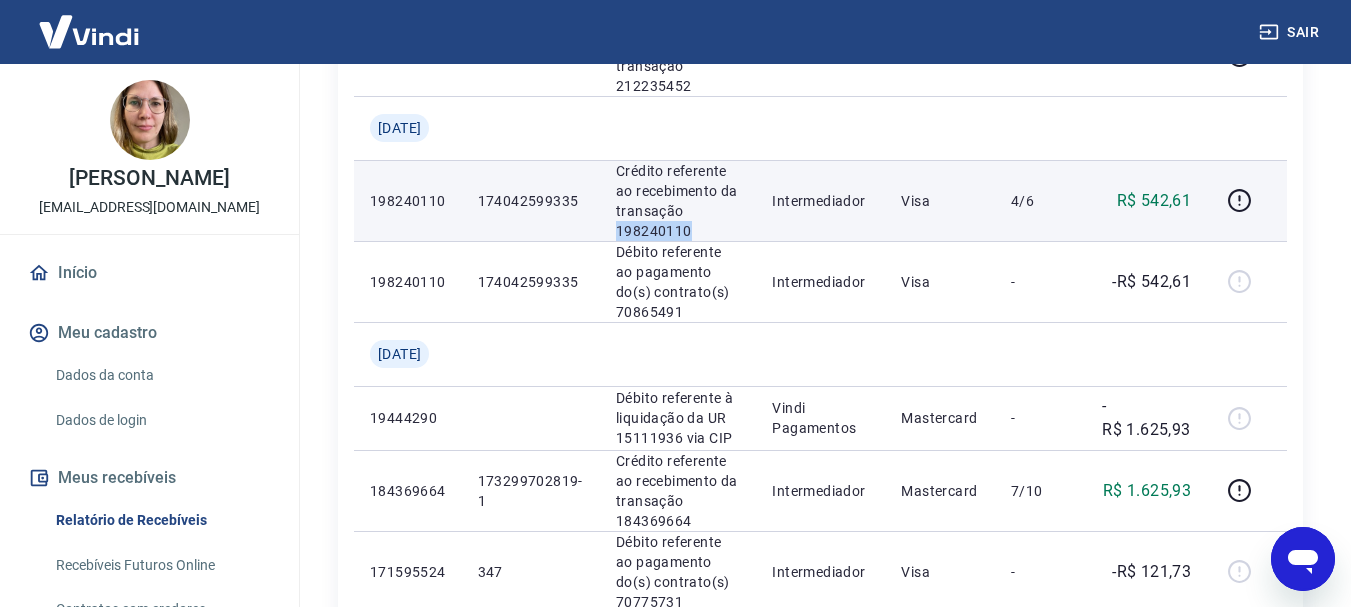 click on "Crédito referente ao recebimento da transação 198240110" at bounding box center [678, 201] 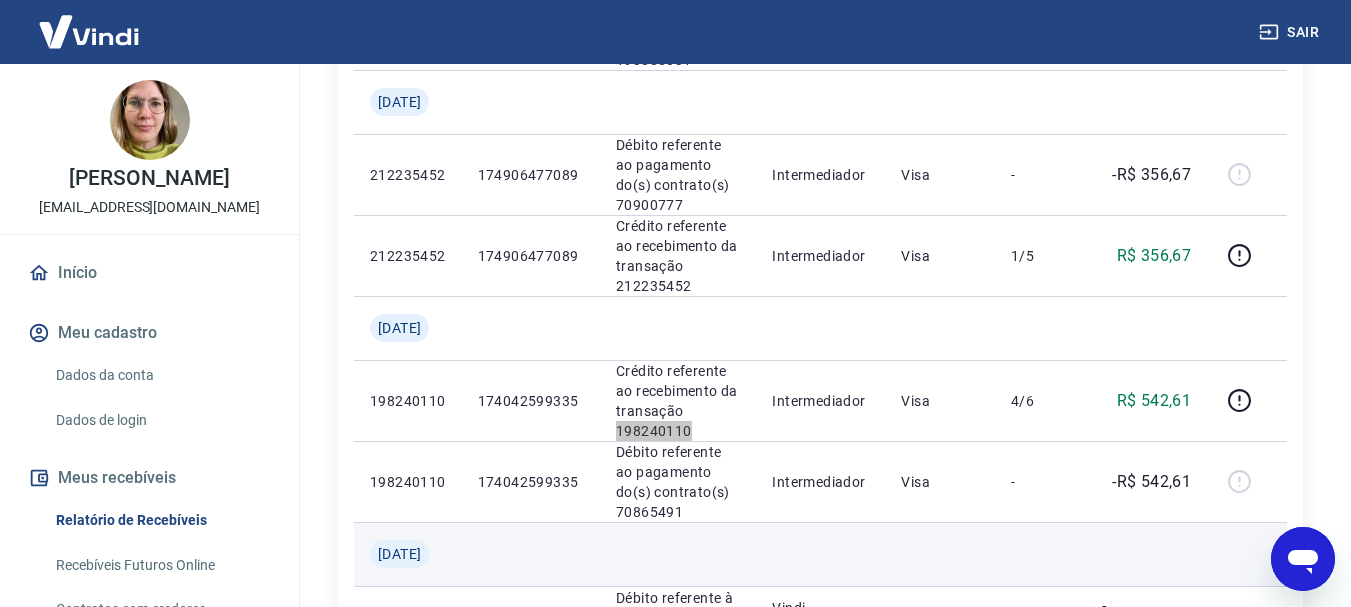 scroll, scrollTop: 900, scrollLeft: 0, axis: vertical 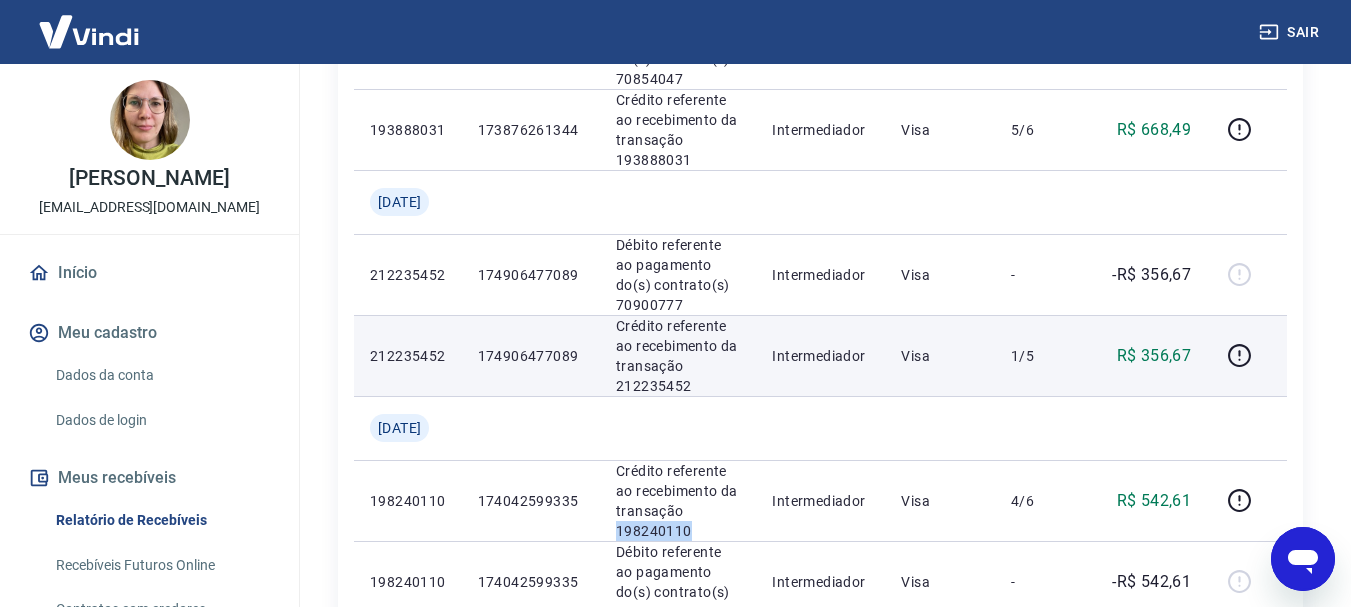 click on "Crédito referente ao recebimento da transação 212235452" at bounding box center [678, 356] 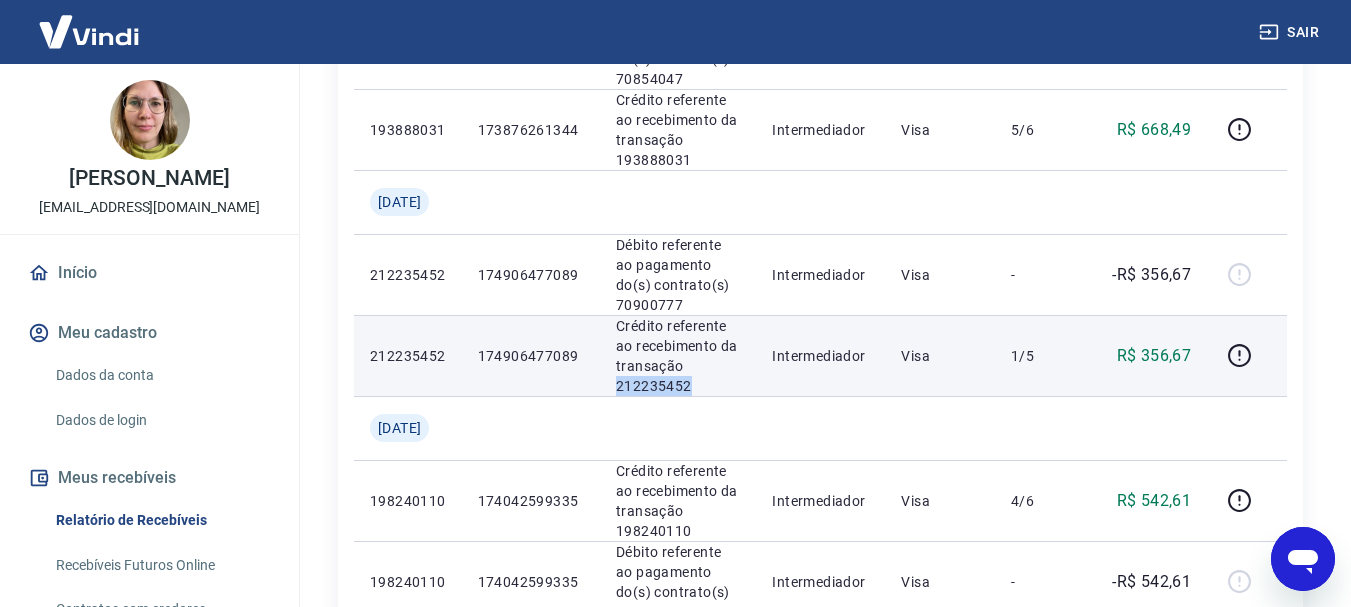 click on "Crédito referente ao recebimento da transação 212235452" at bounding box center (678, 356) 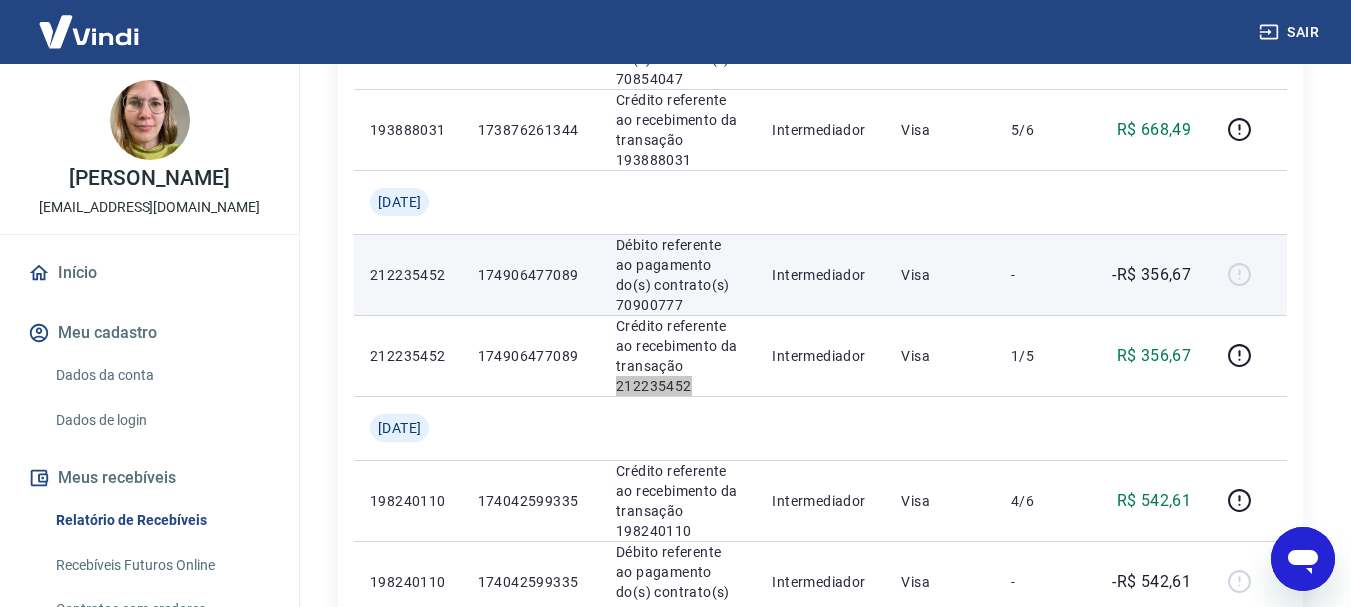 scroll, scrollTop: 800, scrollLeft: 0, axis: vertical 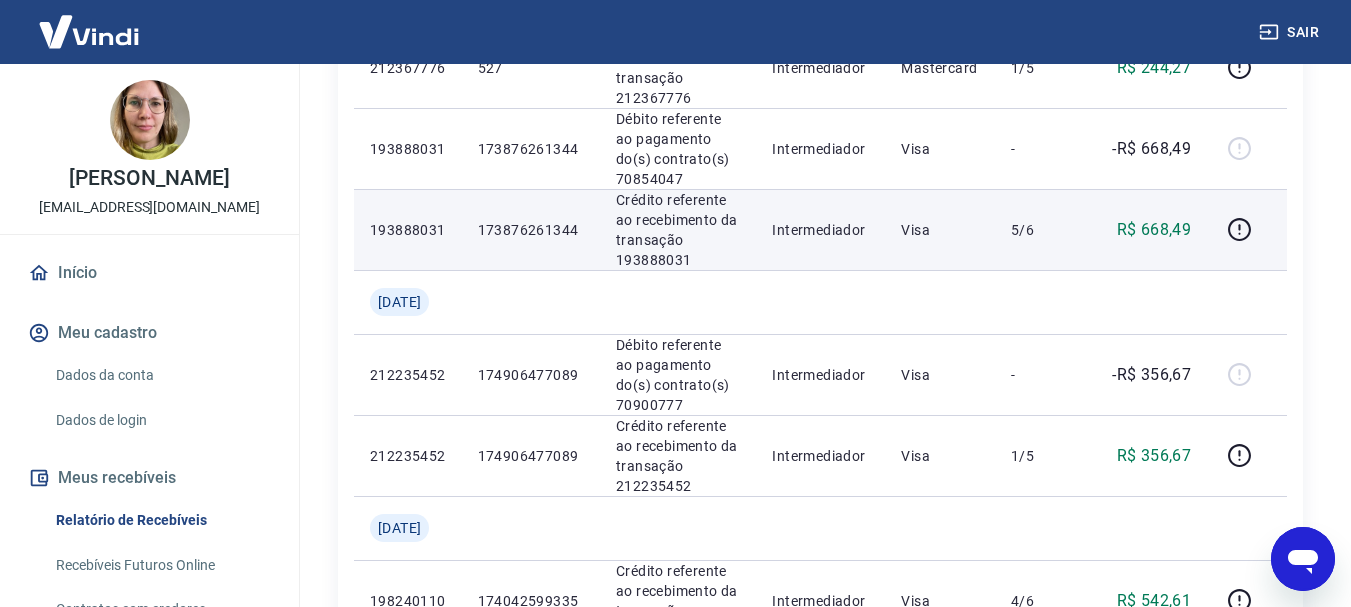 click on "Crédito referente ao recebimento da transação 193888031" at bounding box center [678, 230] 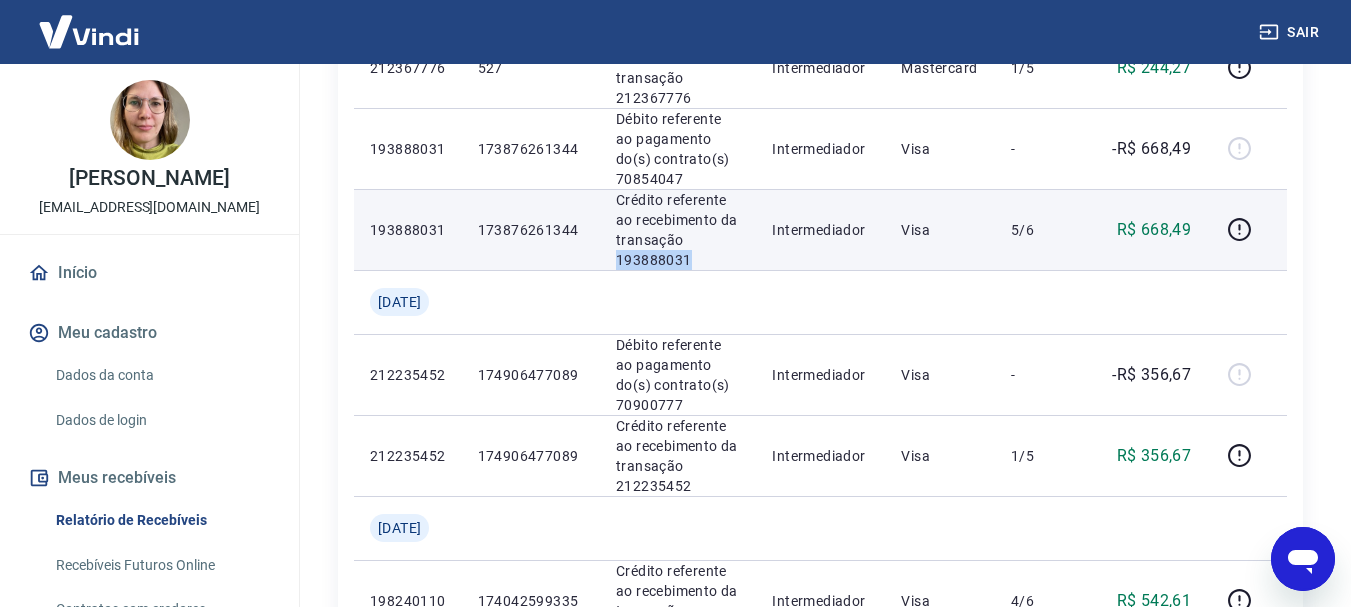 click on "Crédito referente ao recebimento da transação 193888031" at bounding box center [678, 230] 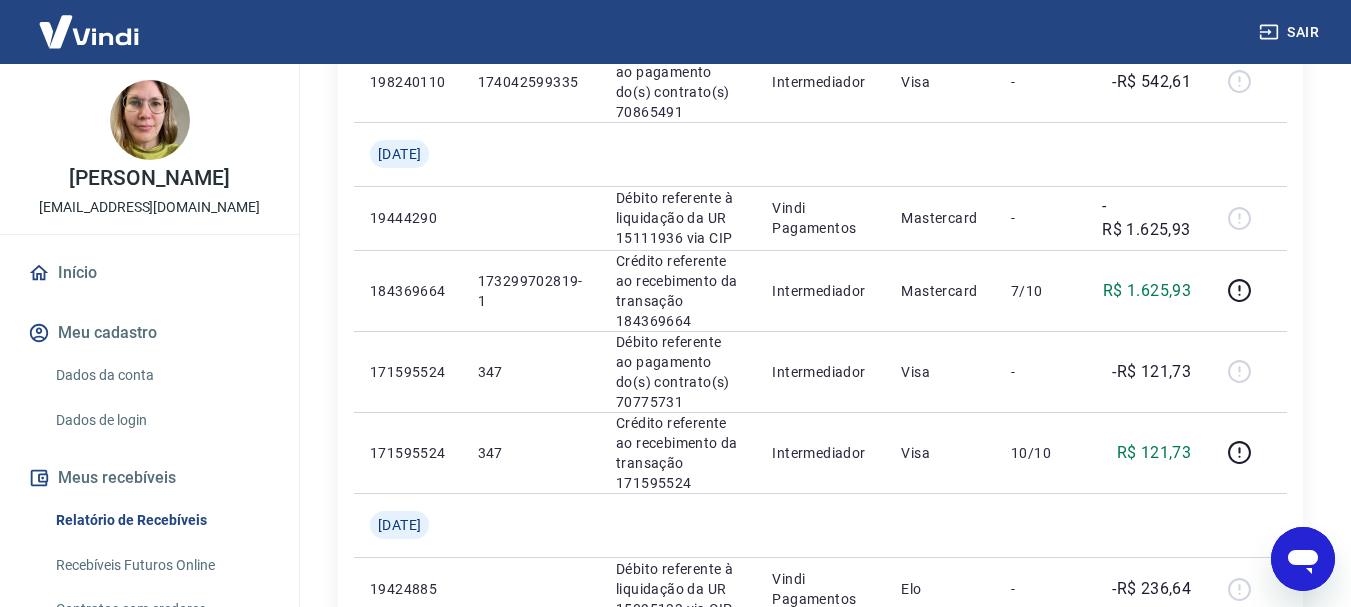 scroll, scrollTop: 2033, scrollLeft: 0, axis: vertical 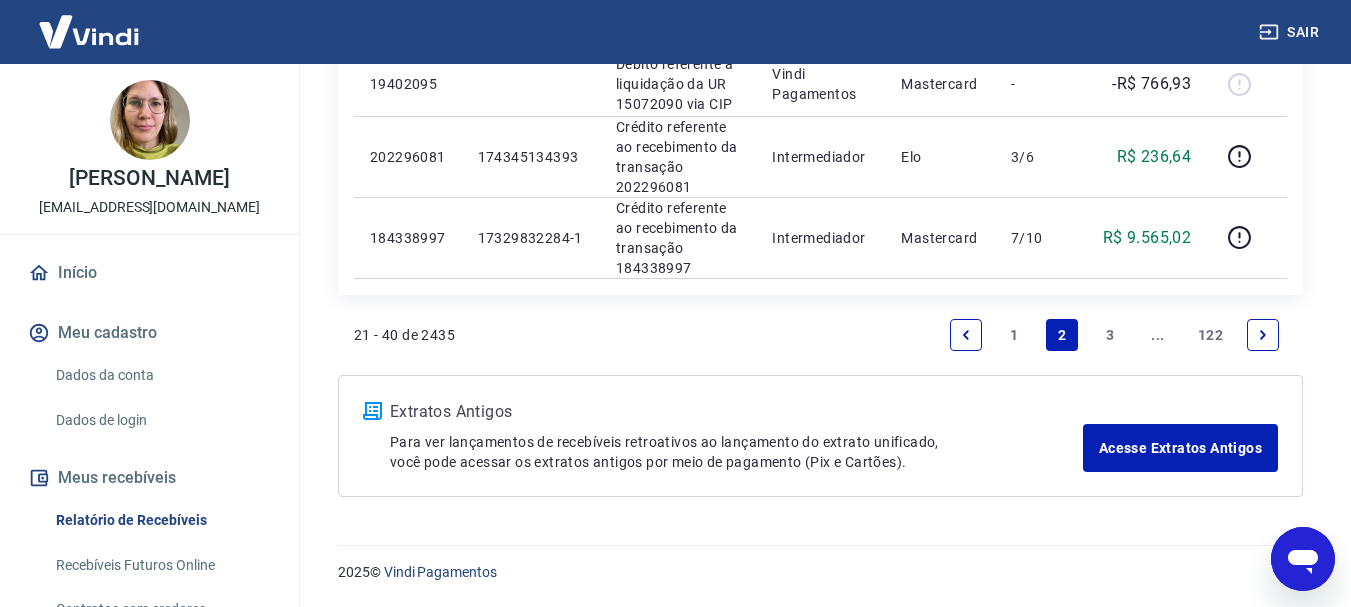 click on "1" at bounding box center (1014, 335) 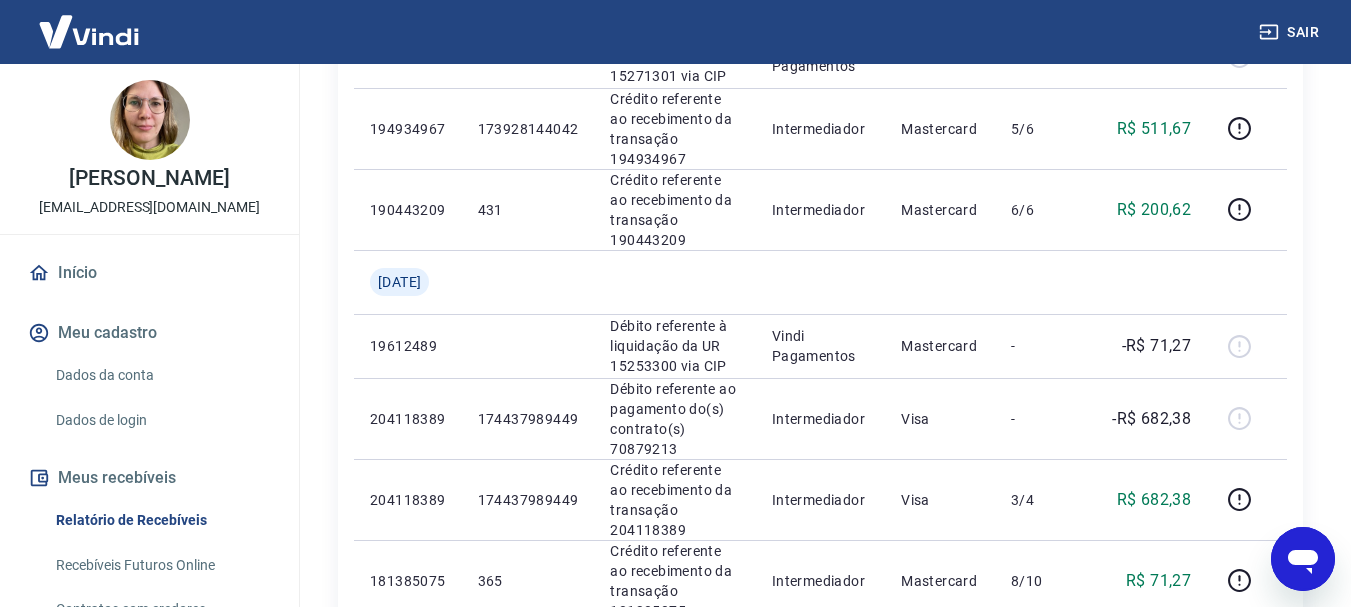scroll, scrollTop: 1500, scrollLeft: 0, axis: vertical 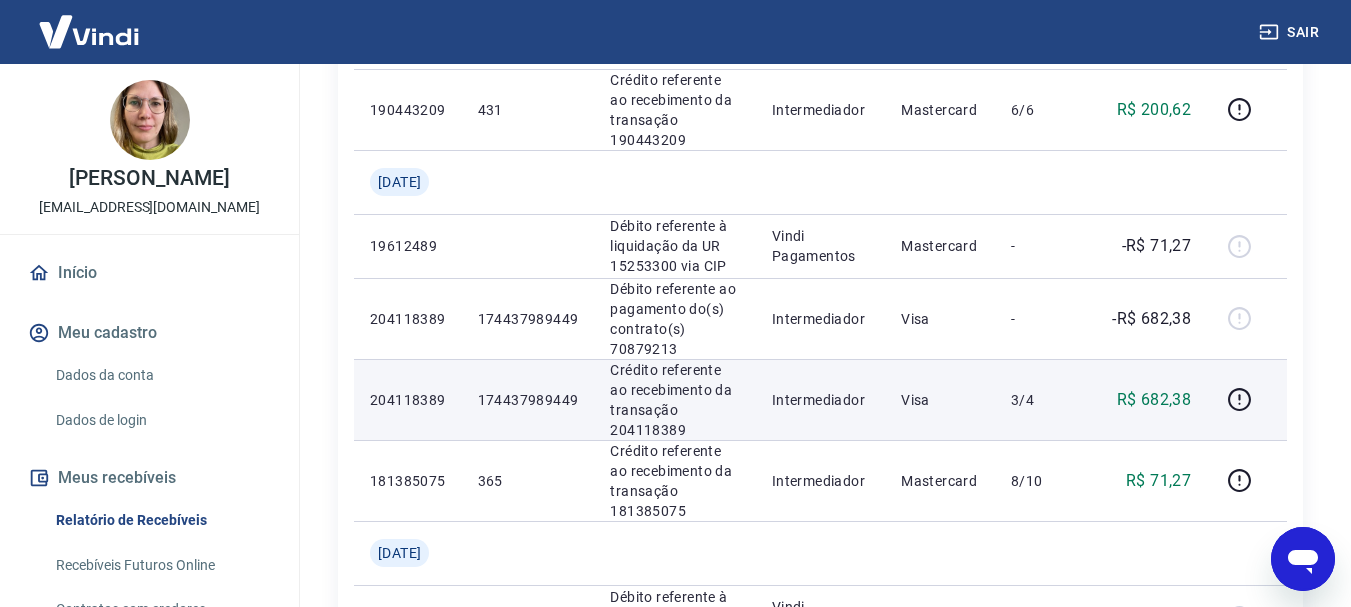 click on "Crédito referente ao recebimento da transação 204118389" at bounding box center [674, 400] 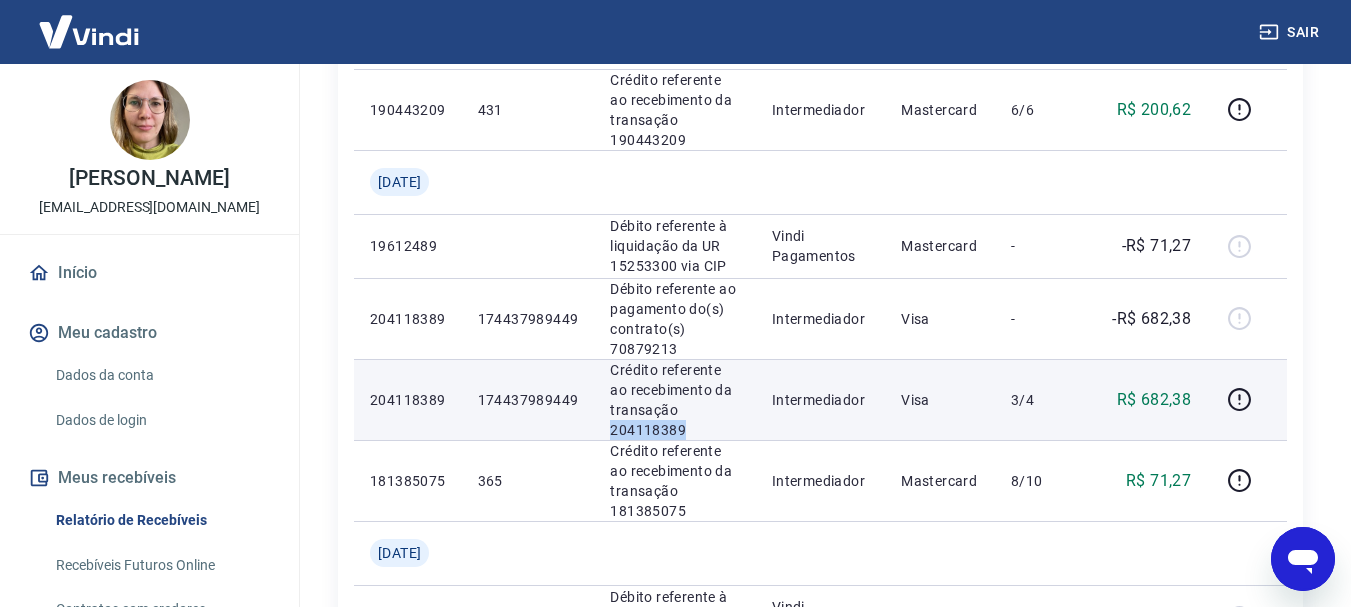 click on "Crédito referente ao recebimento da transação 204118389" at bounding box center (674, 400) 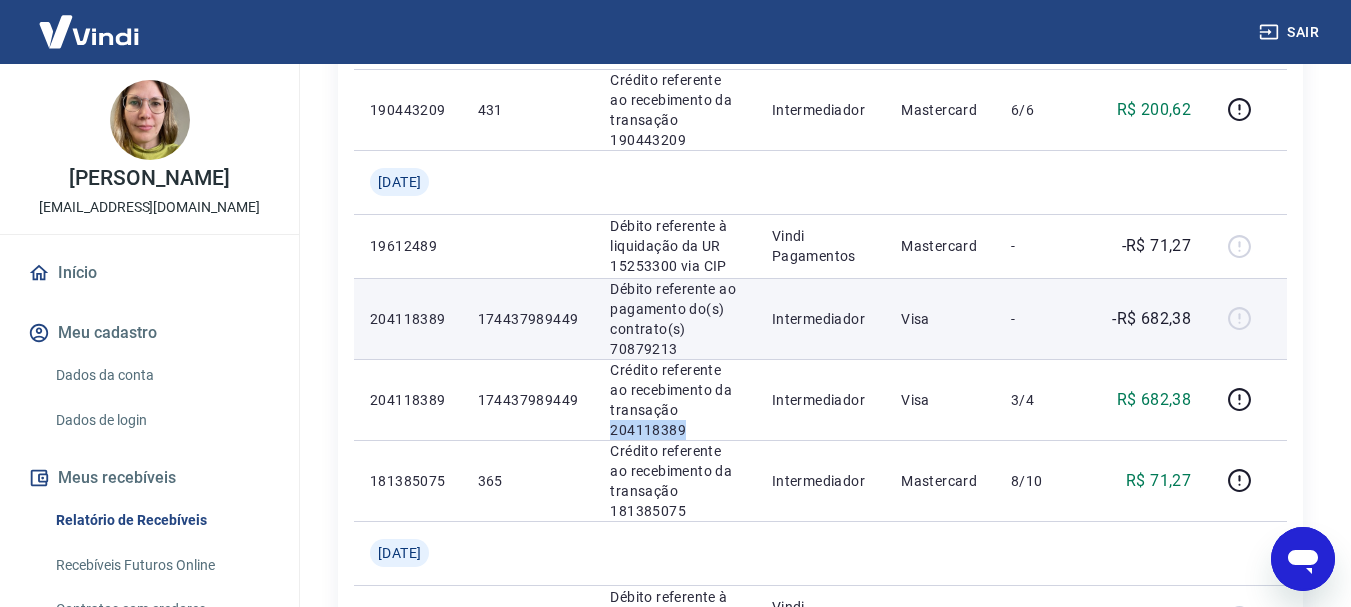click on "Visa" at bounding box center (940, 318) 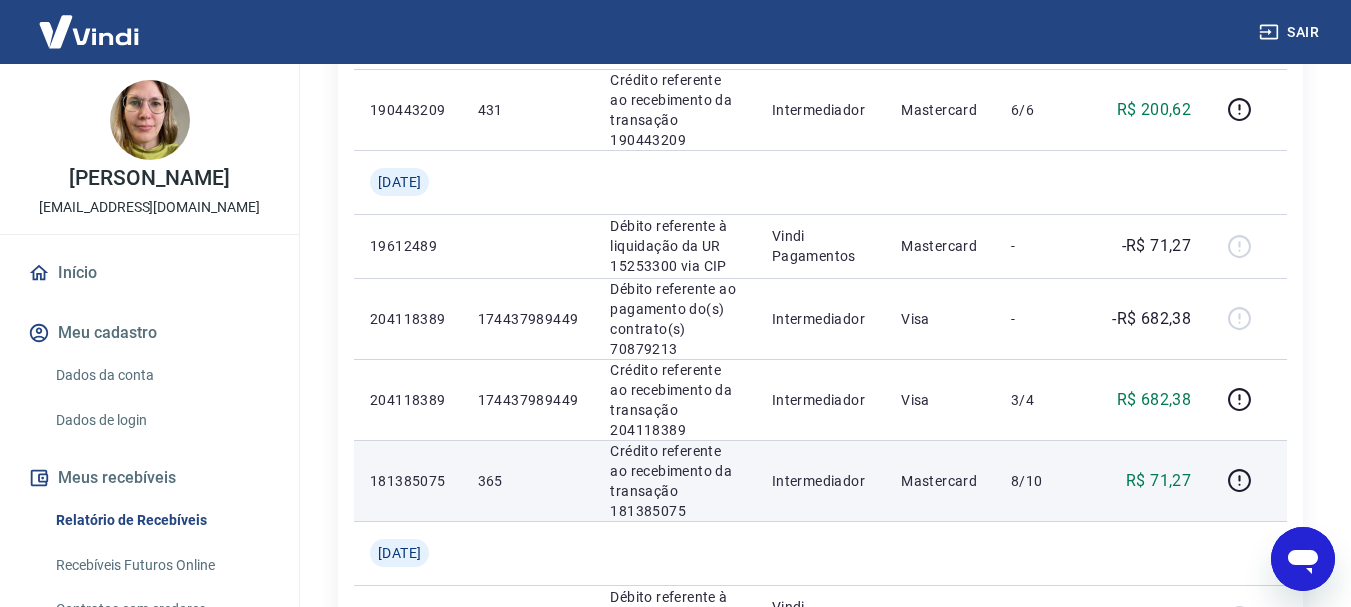 scroll, scrollTop: 2033, scrollLeft: 0, axis: vertical 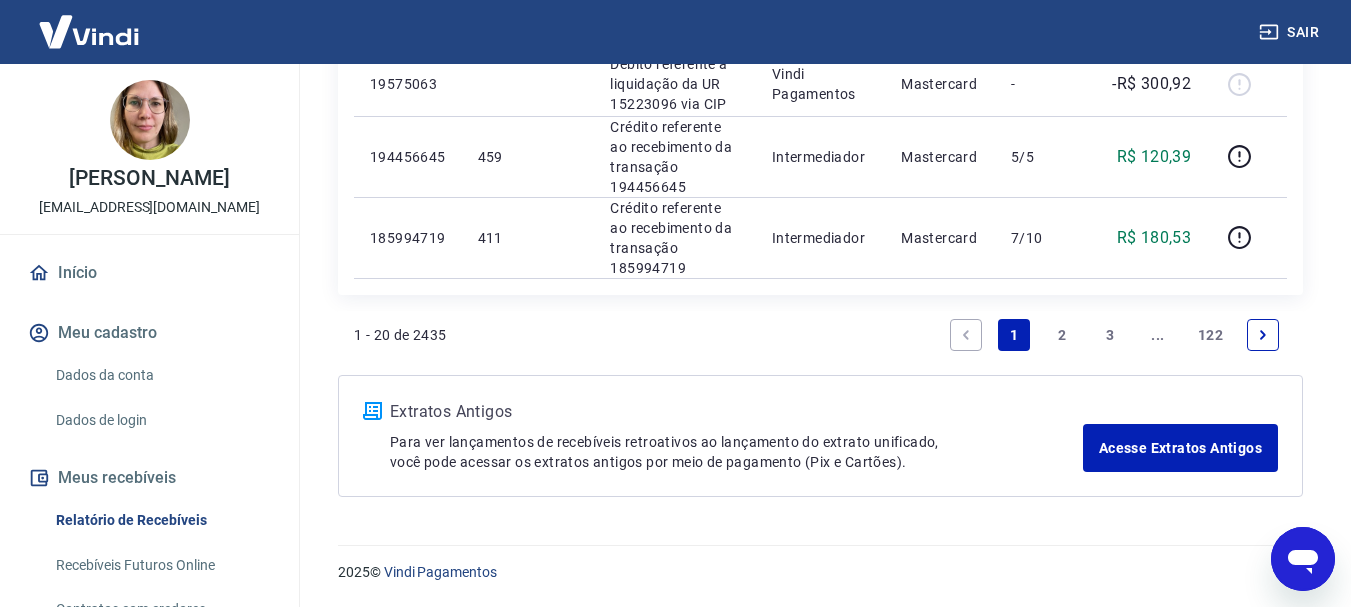 click on "2" at bounding box center (1062, 335) 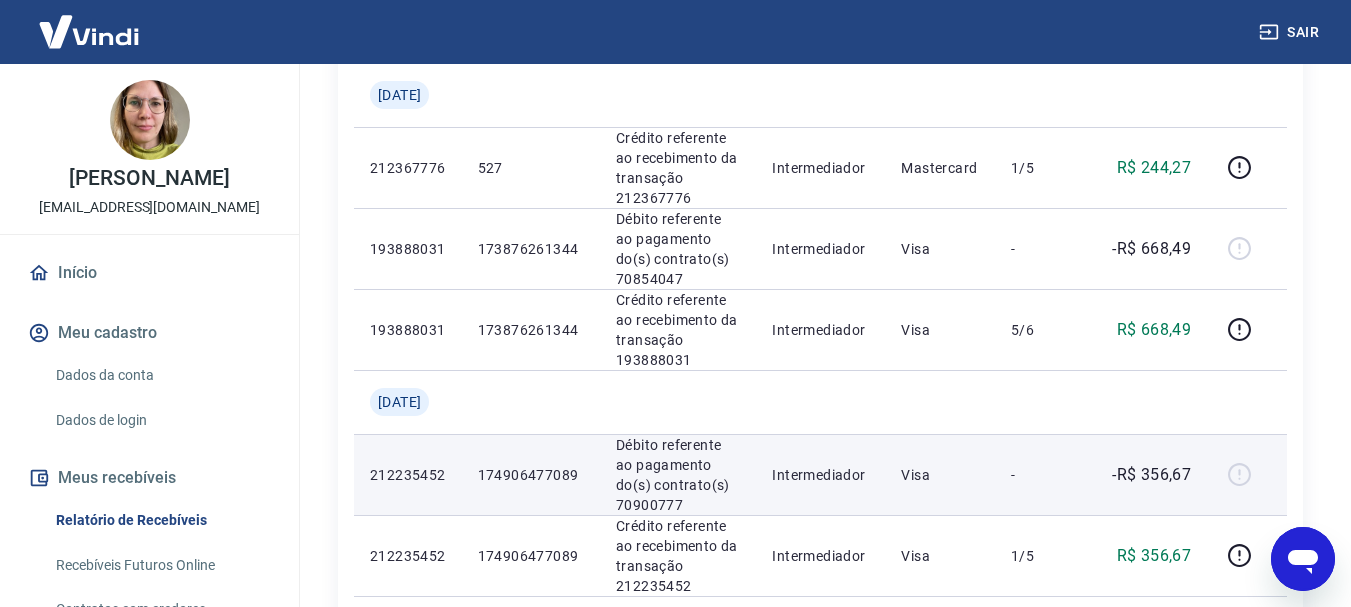 scroll, scrollTop: 800, scrollLeft: 0, axis: vertical 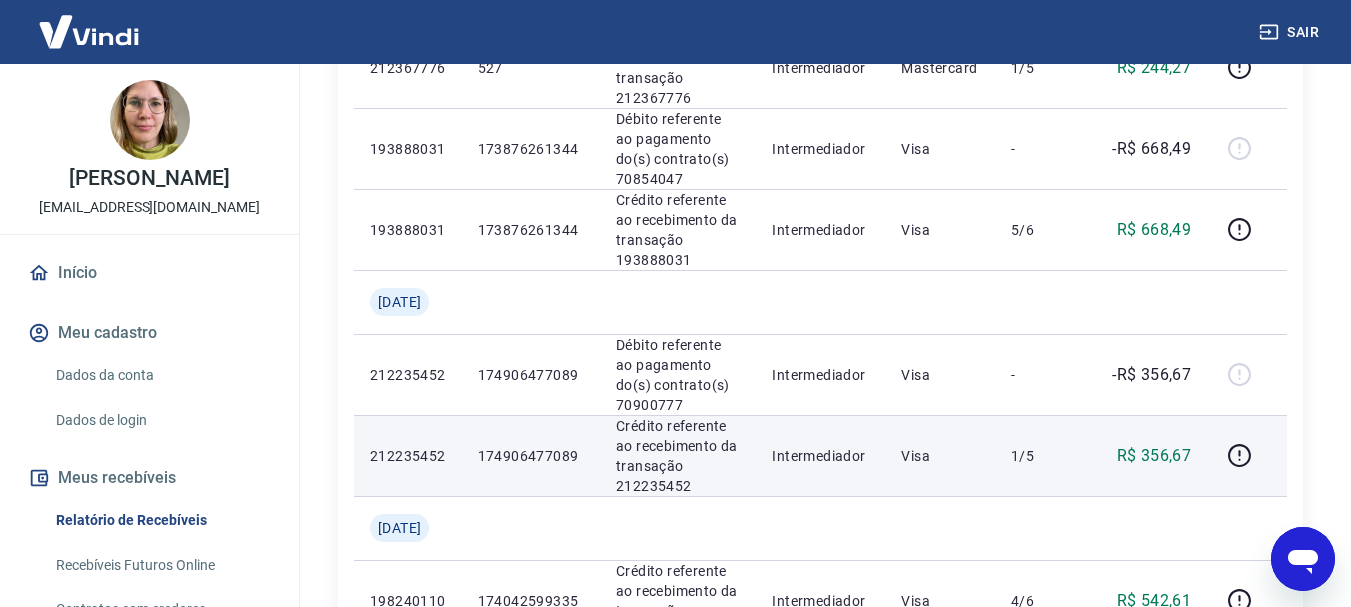 click on "Crédito referente ao recebimento da transação 212235452" at bounding box center [678, 456] 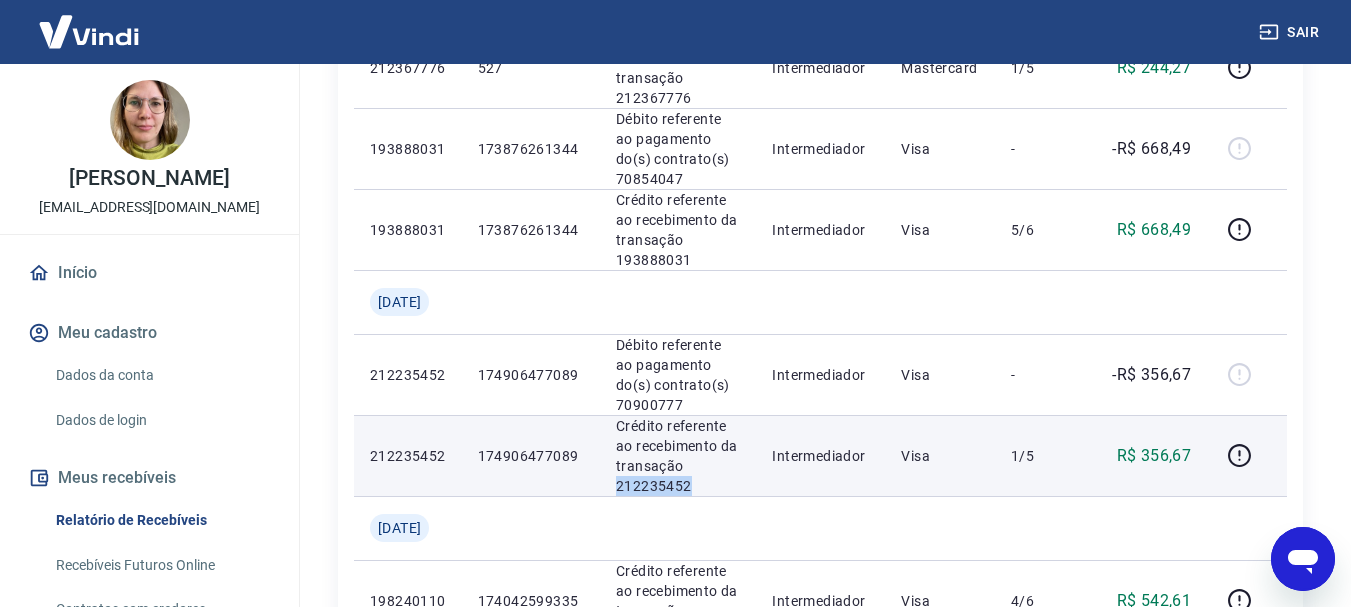 click on "Crédito referente ao recebimento da transação 212235452" at bounding box center [678, 456] 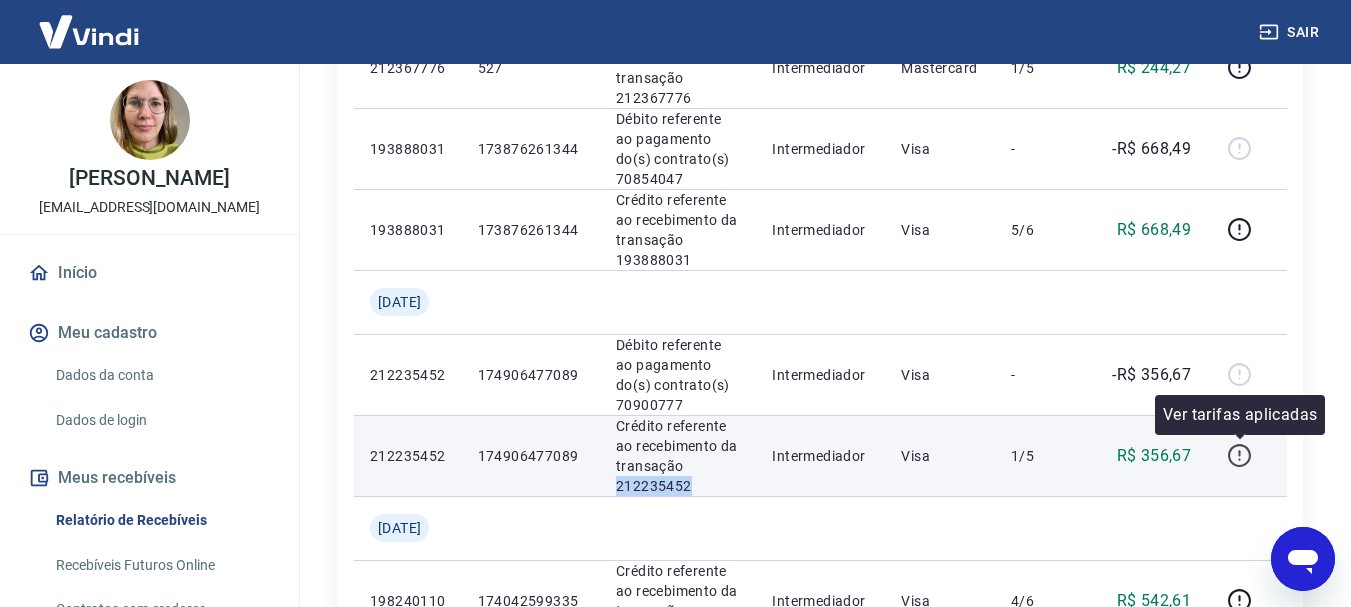 click at bounding box center (1239, 456) 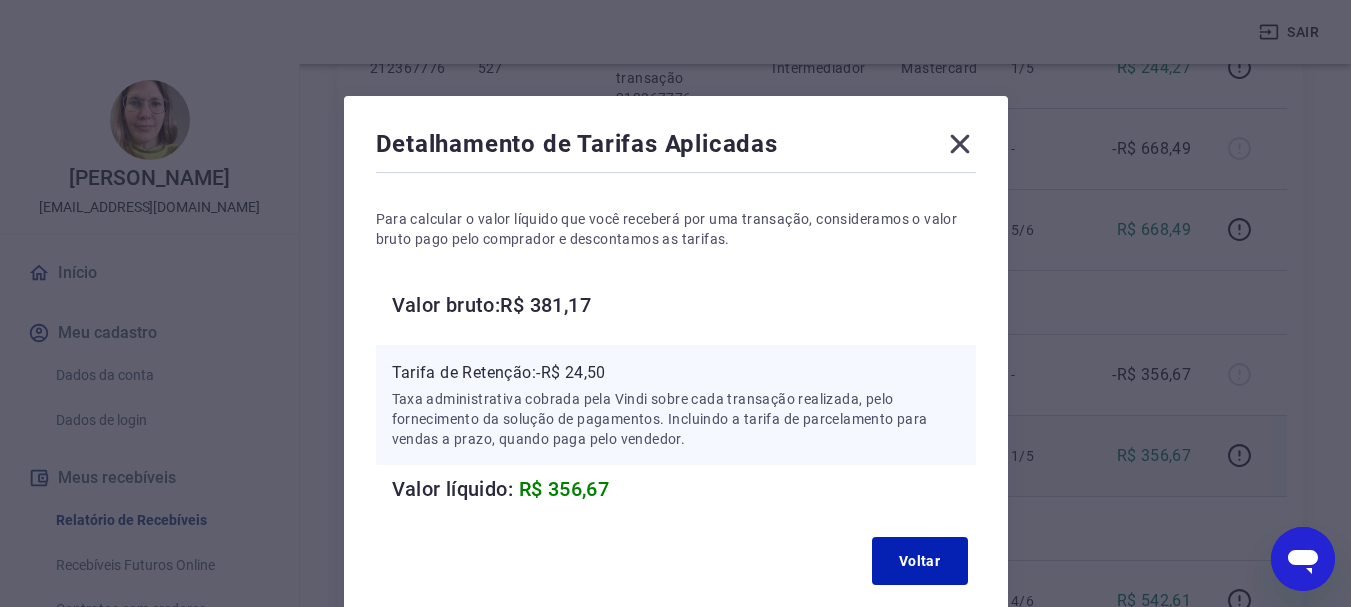 type 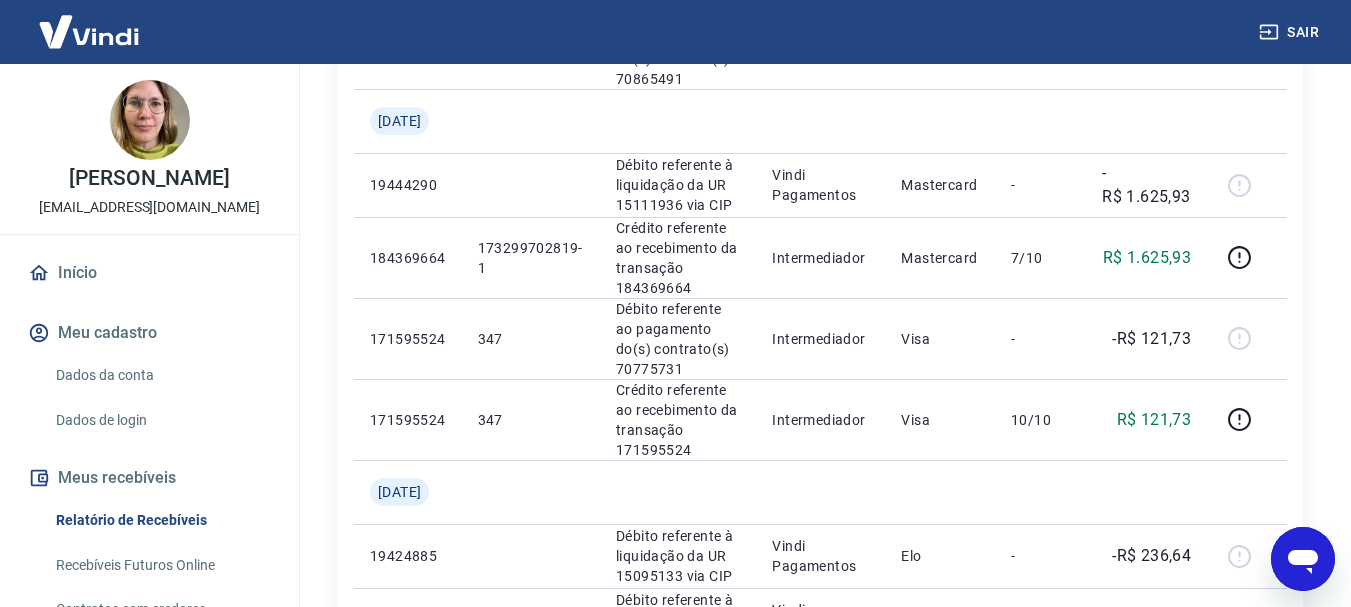 scroll, scrollTop: 2033, scrollLeft: 0, axis: vertical 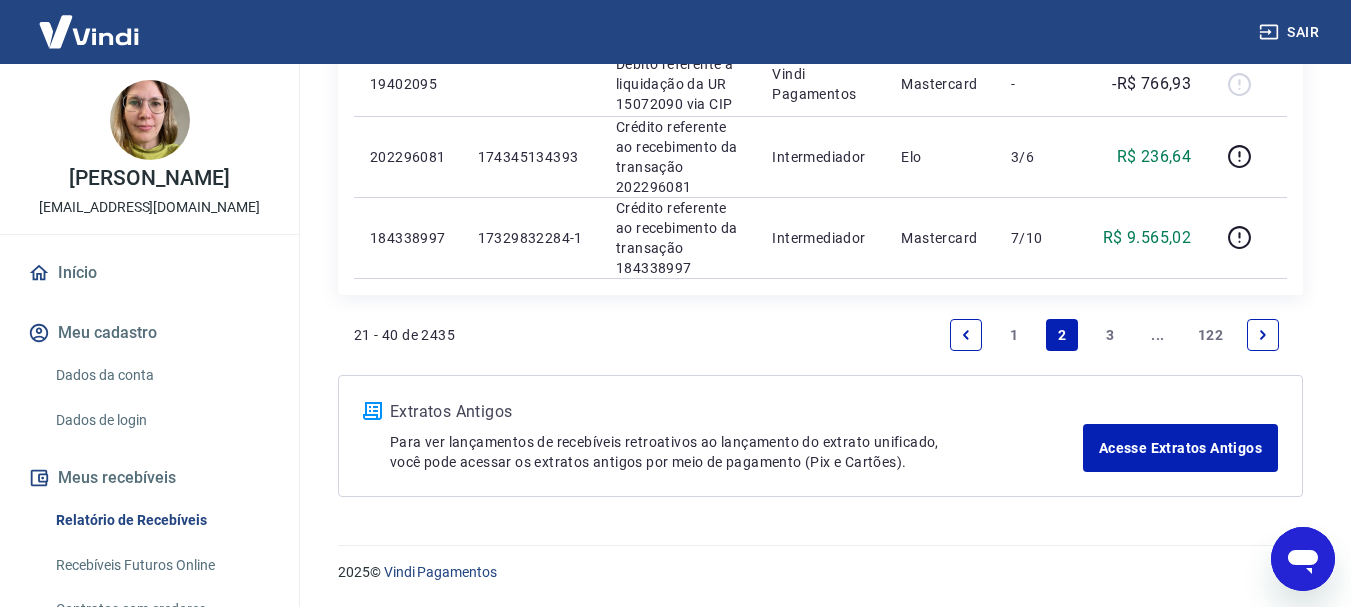 click on "3" at bounding box center [1110, 335] 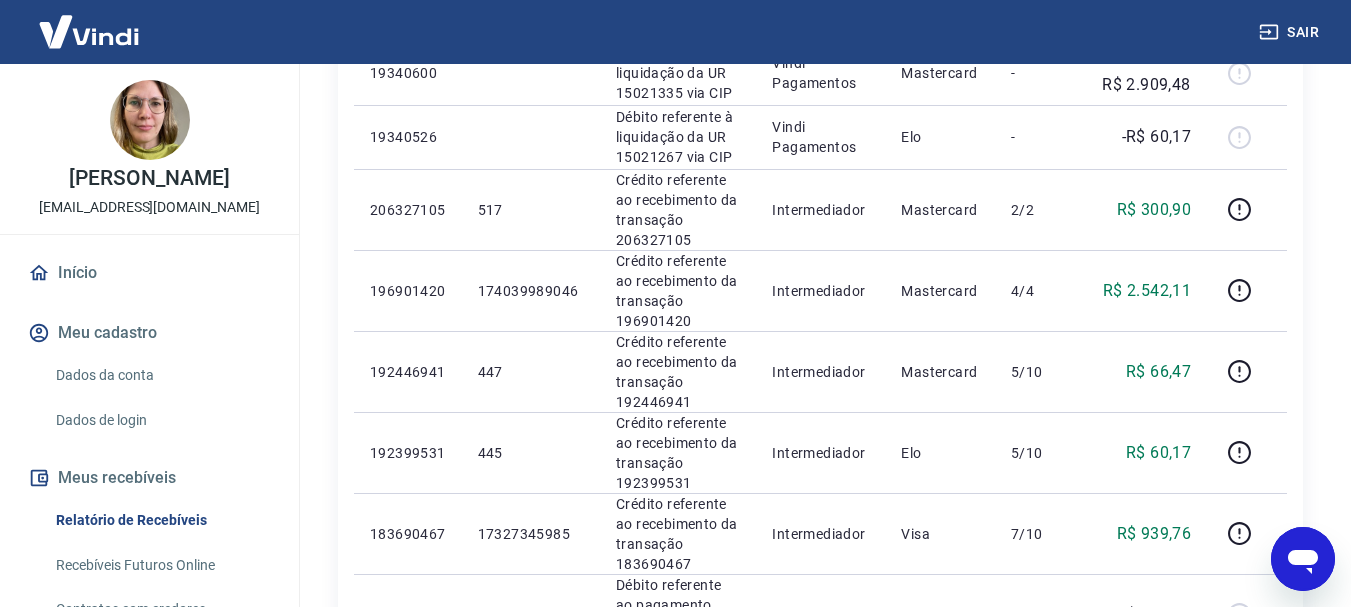 scroll, scrollTop: 1900, scrollLeft: 0, axis: vertical 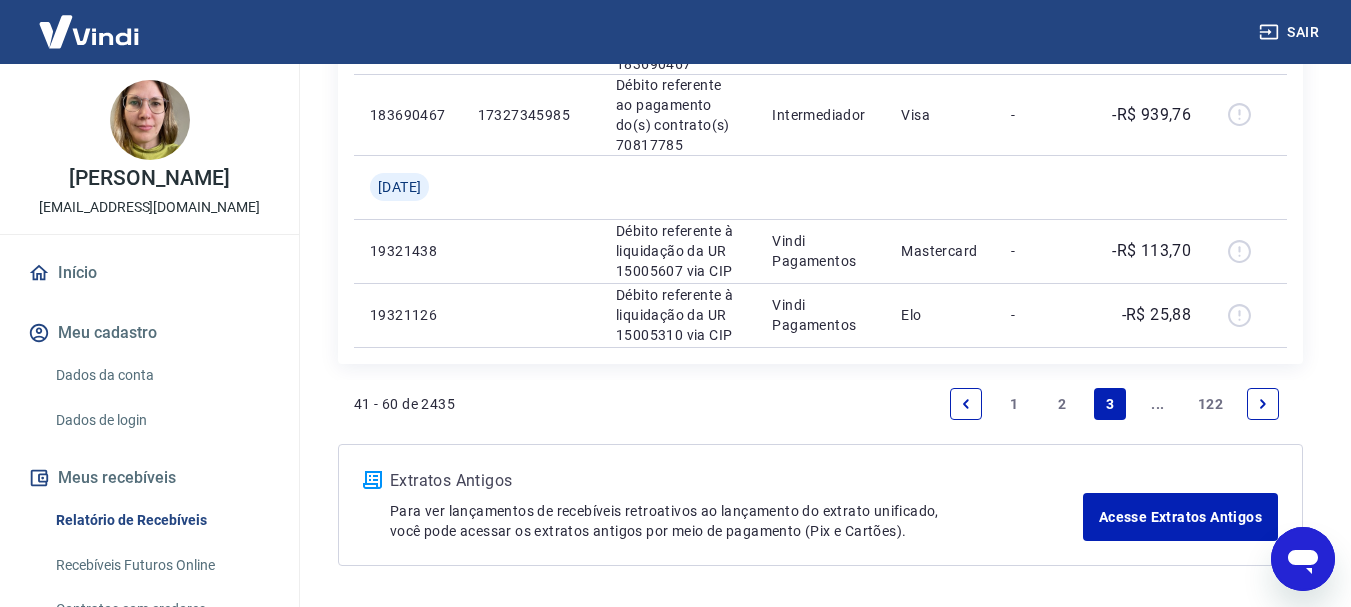 click on "2" at bounding box center [1062, 404] 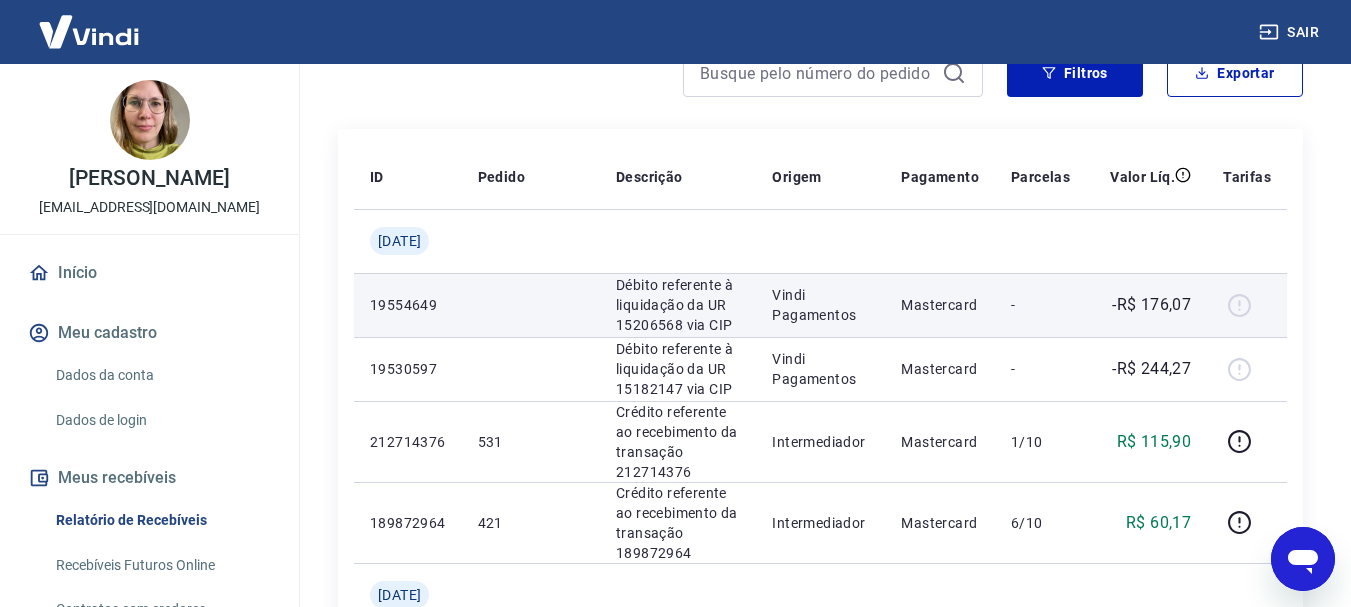 scroll, scrollTop: 300, scrollLeft: 0, axis: vertical 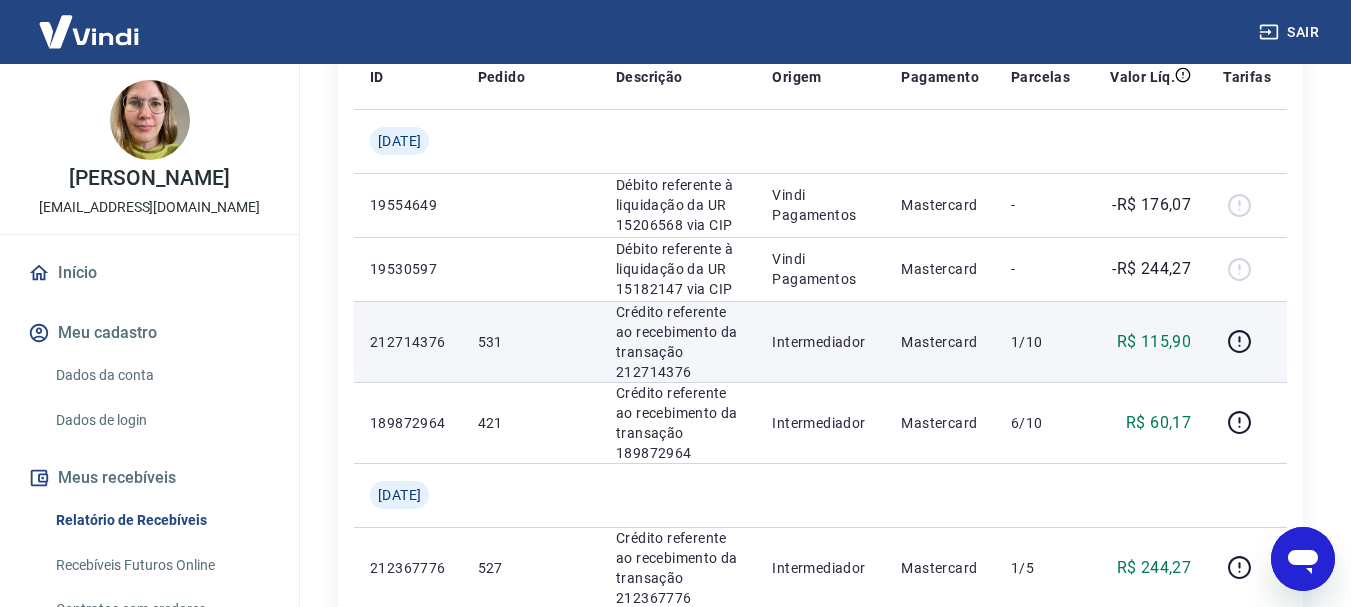 click on "Crédito referente ao recebimento da transação 212714376" at bounding box center (678, 342) 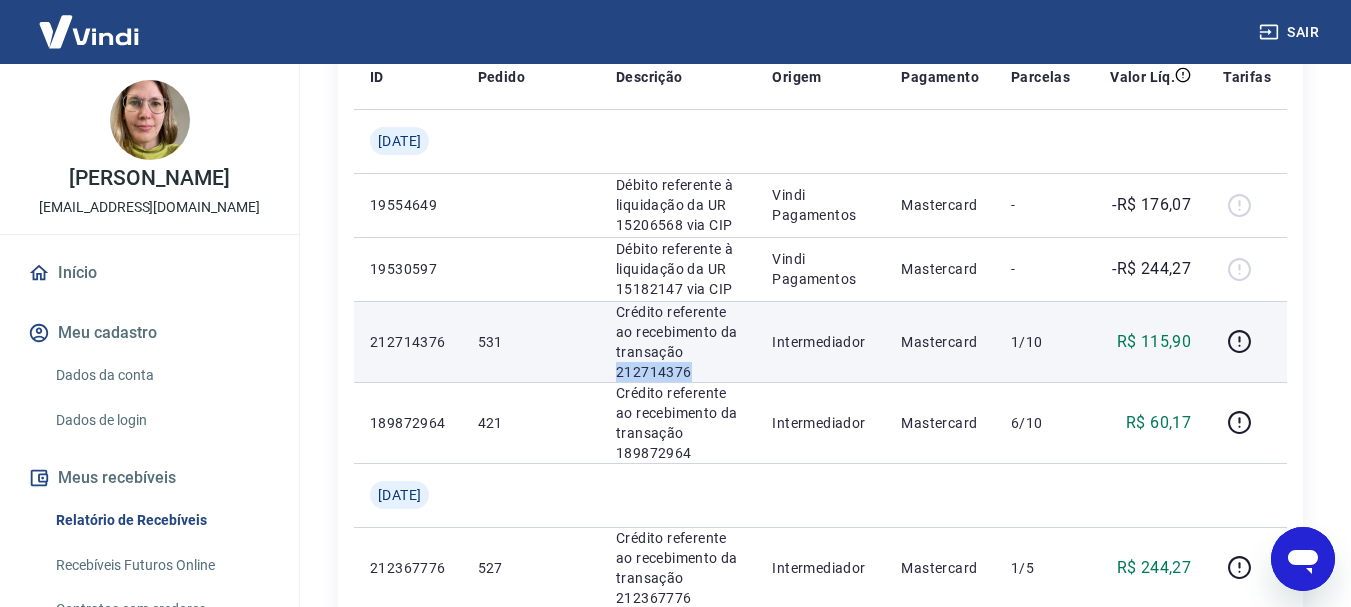 click on "Crédito referente ao recebimento da transação 212714376" at bounding box center (678, 342) 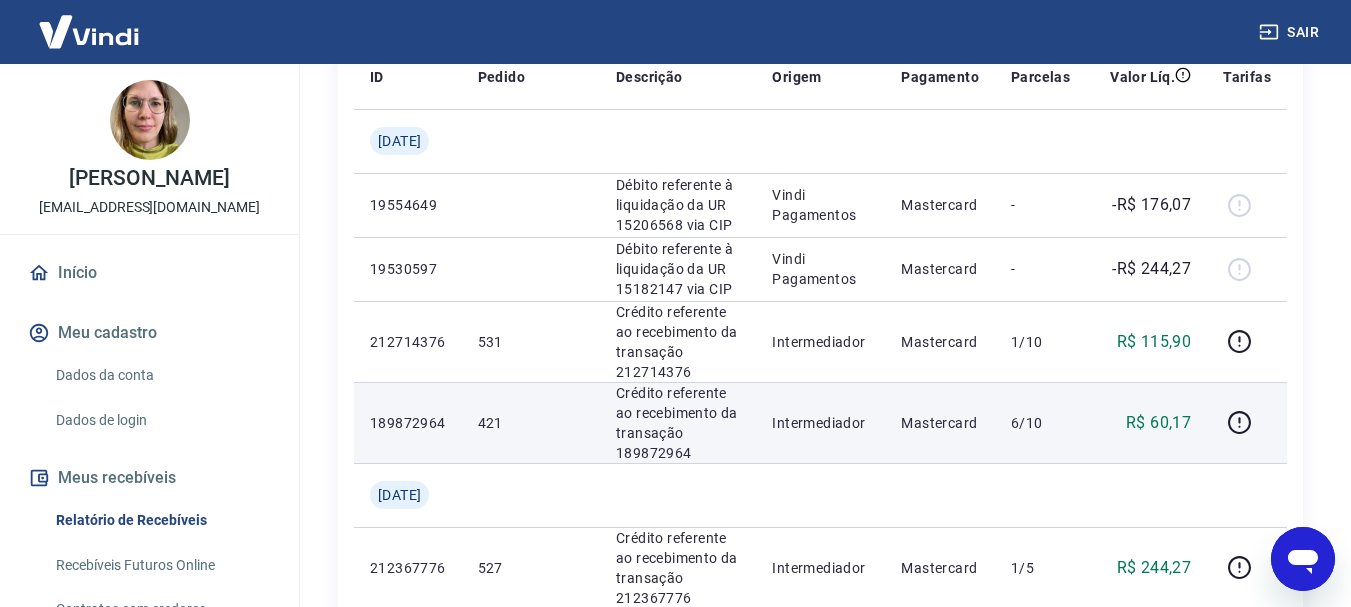 click on "Crédito referente ao recebimento da transação 189872964" at bounding box center [678, 423] 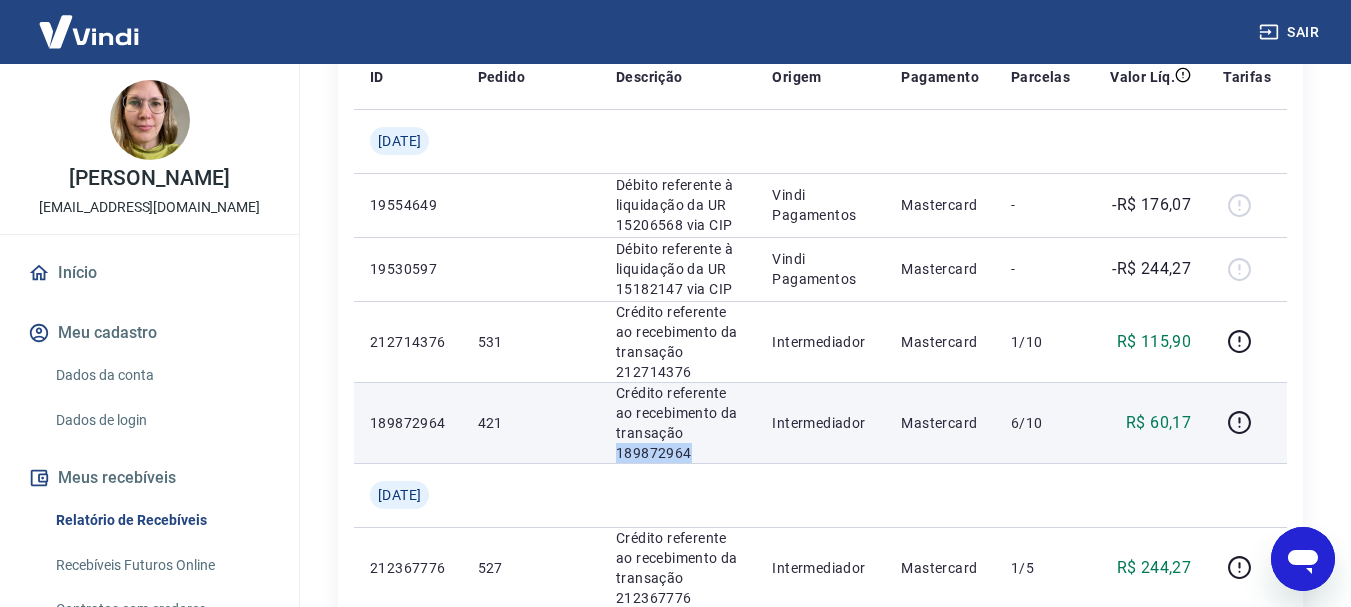 click on "Crédito referente ao recebimento da transação 189872964" at bounding box center (678, 423) 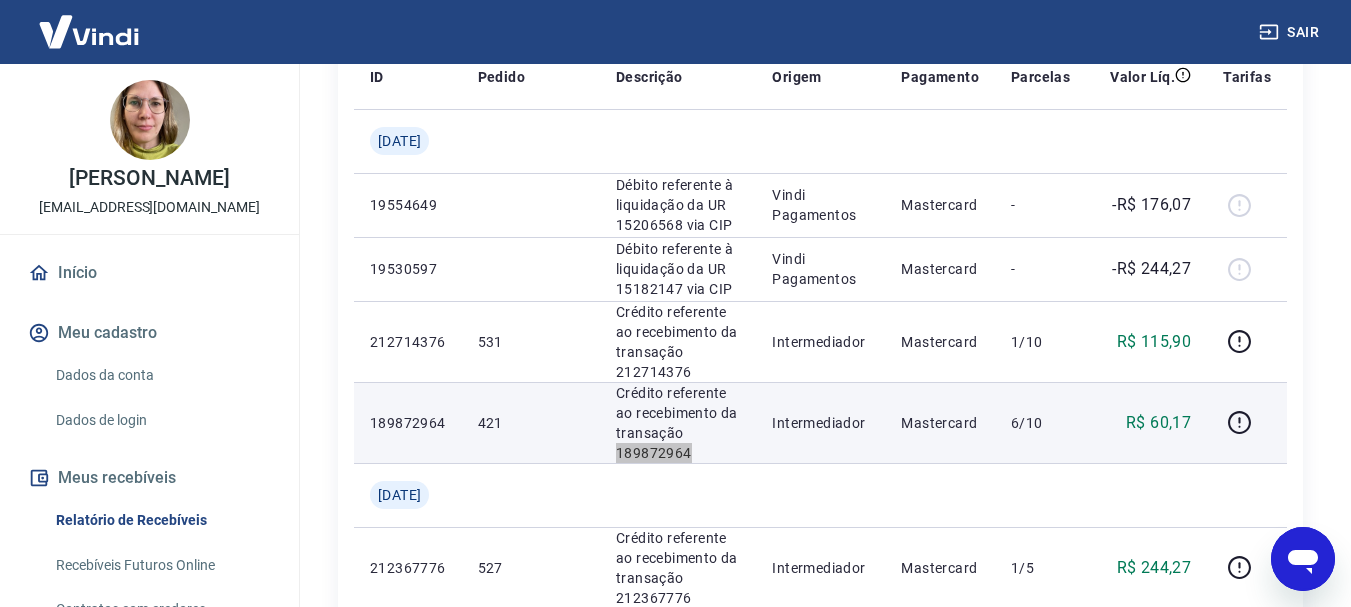 scroll, scrollTop: 400, scrollLeft: 0, axis: vertical 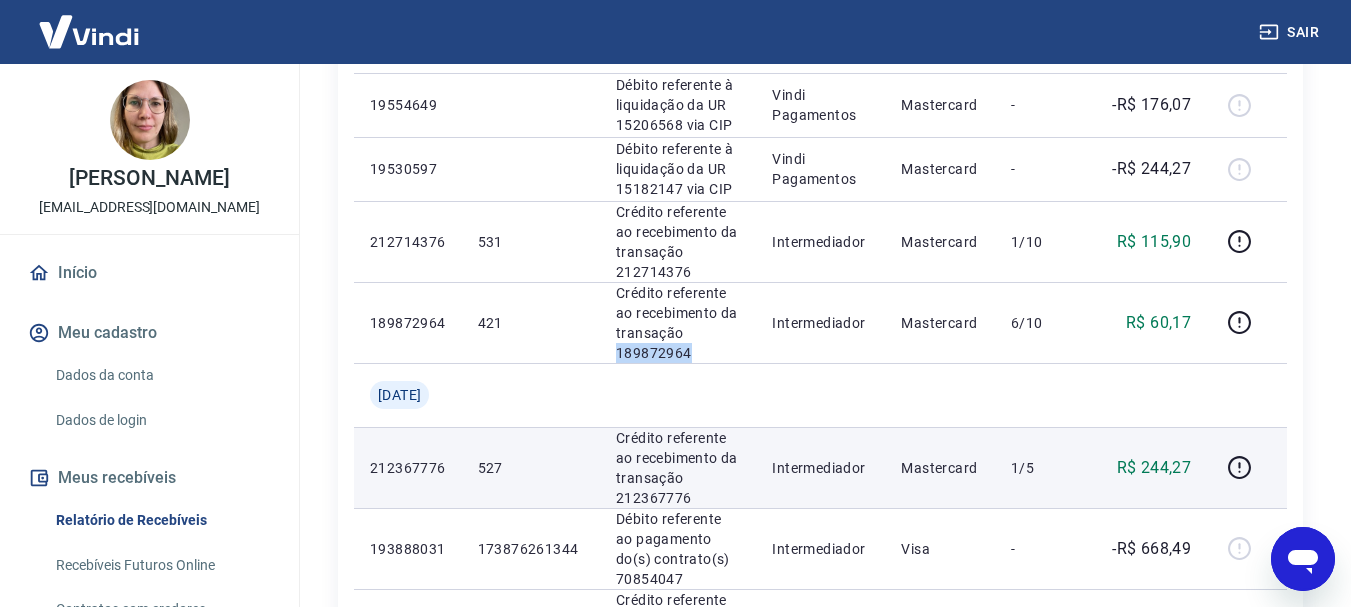 click on "Crédito referente ao recebimento da transação 212367776" at bounding box center (678, 468) 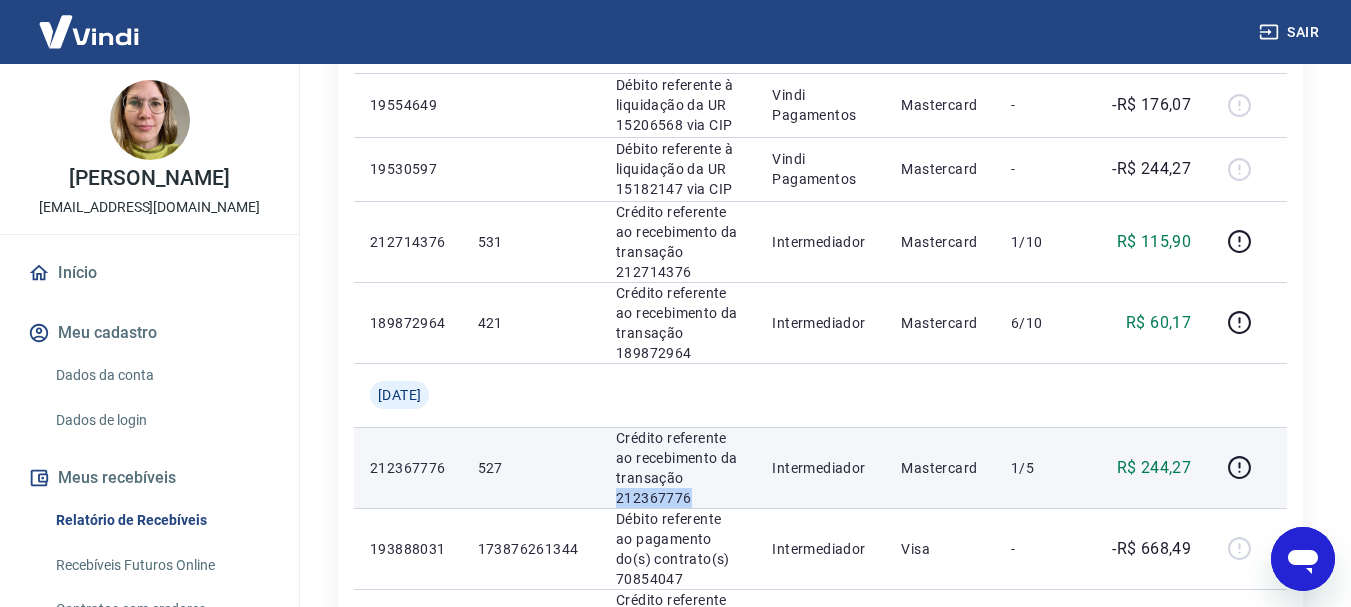 click on "Crédito referente ao recebimento da transação 212367776" at bounding box center [678, 468] 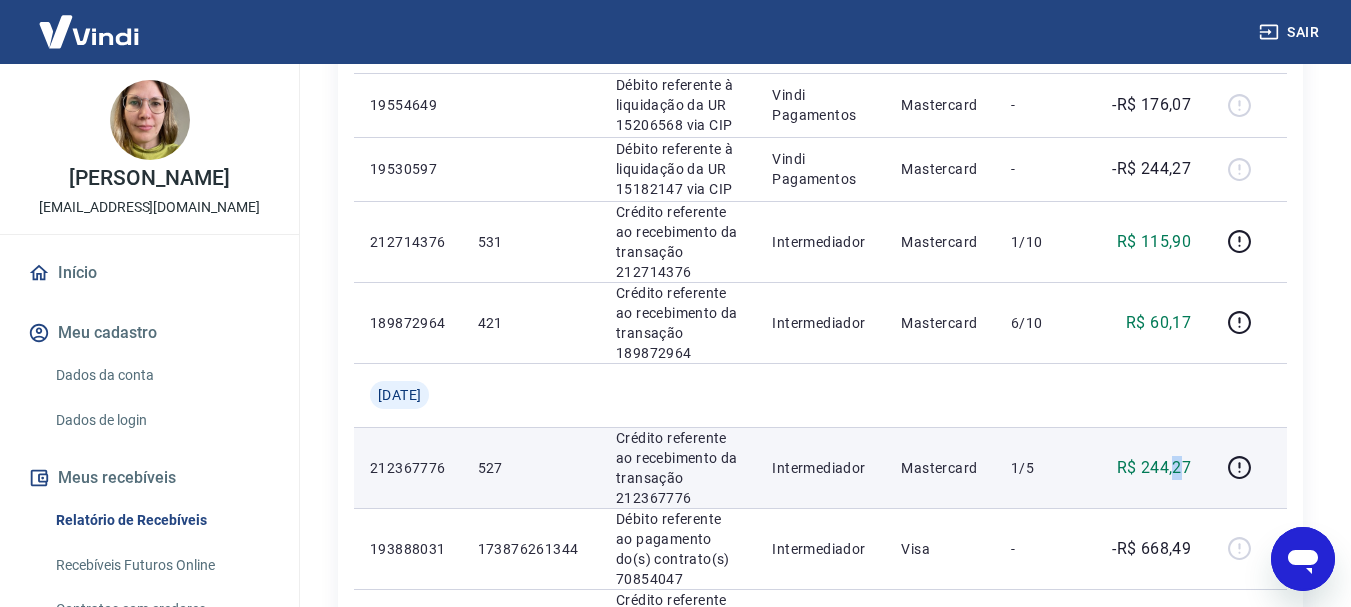 click on "R$ 244,27" at bounding box center [1154, 468] 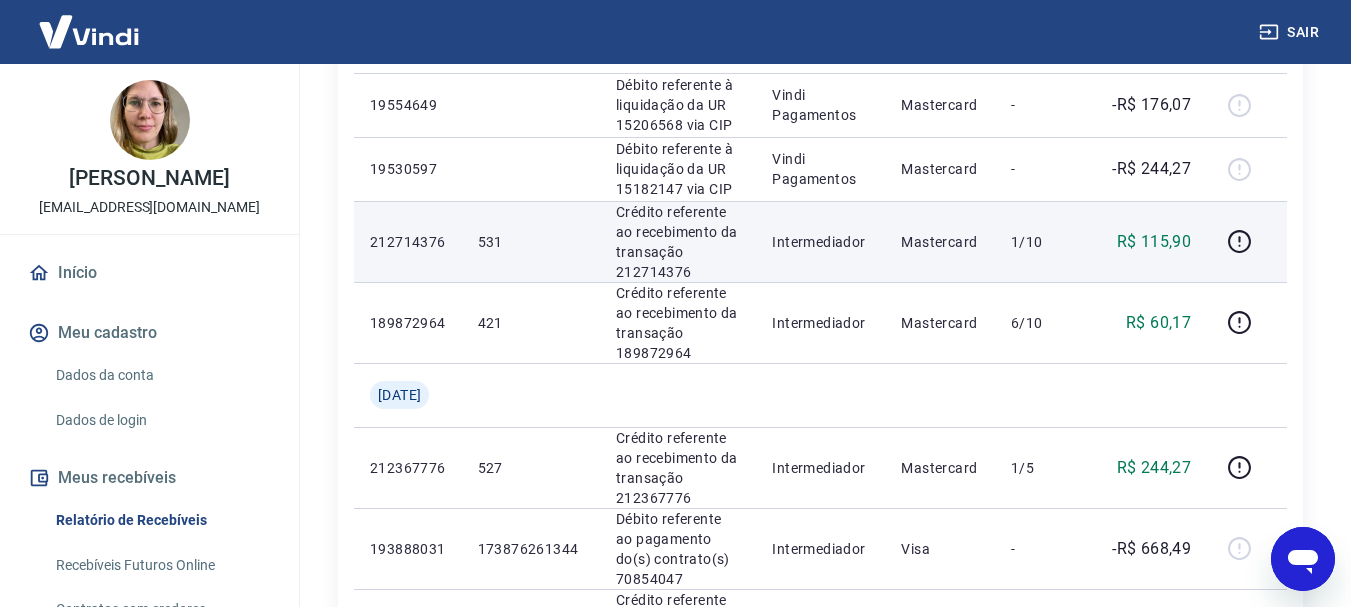 click on "Crédito referente ao recebimento da transação 212714376" at bounding box center [678, 242] 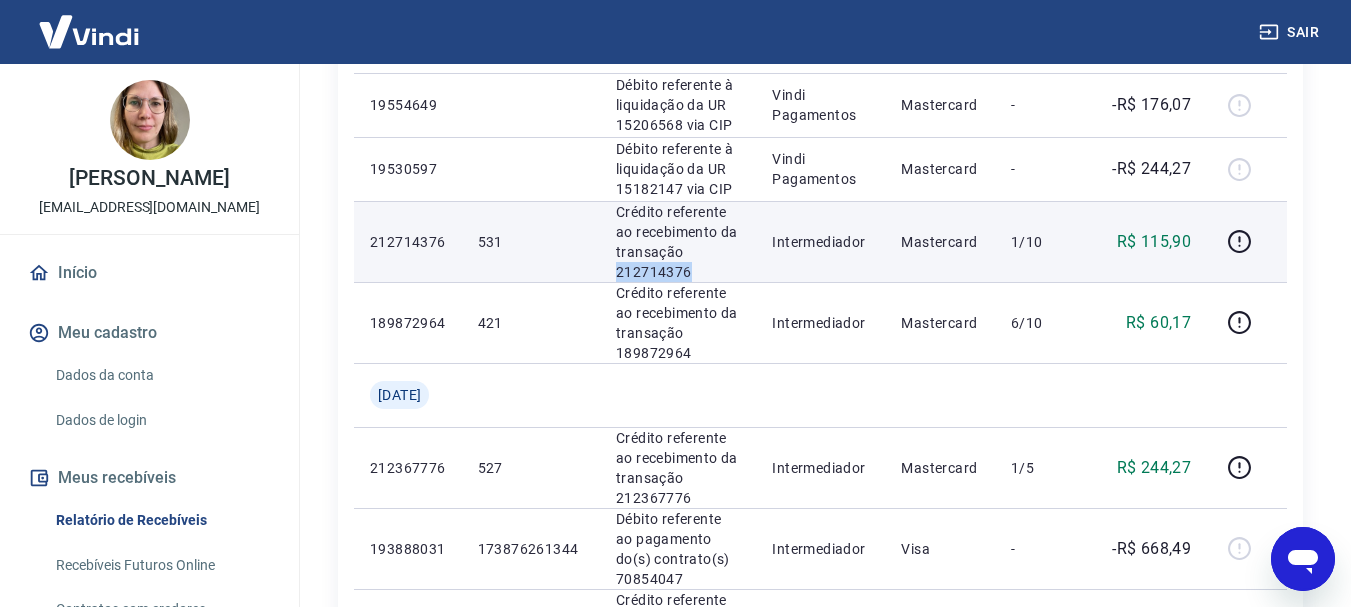 click on "Crédito referente ao recebimento da transação 212714376" at bounding box center (678, 242) 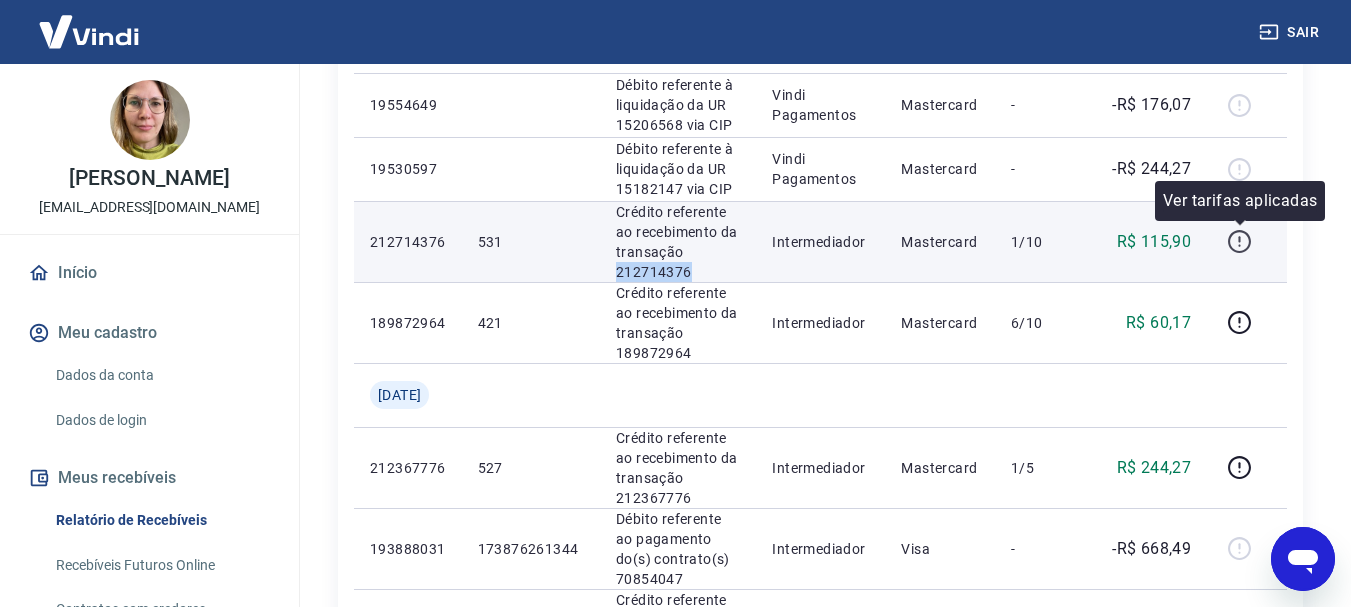 click 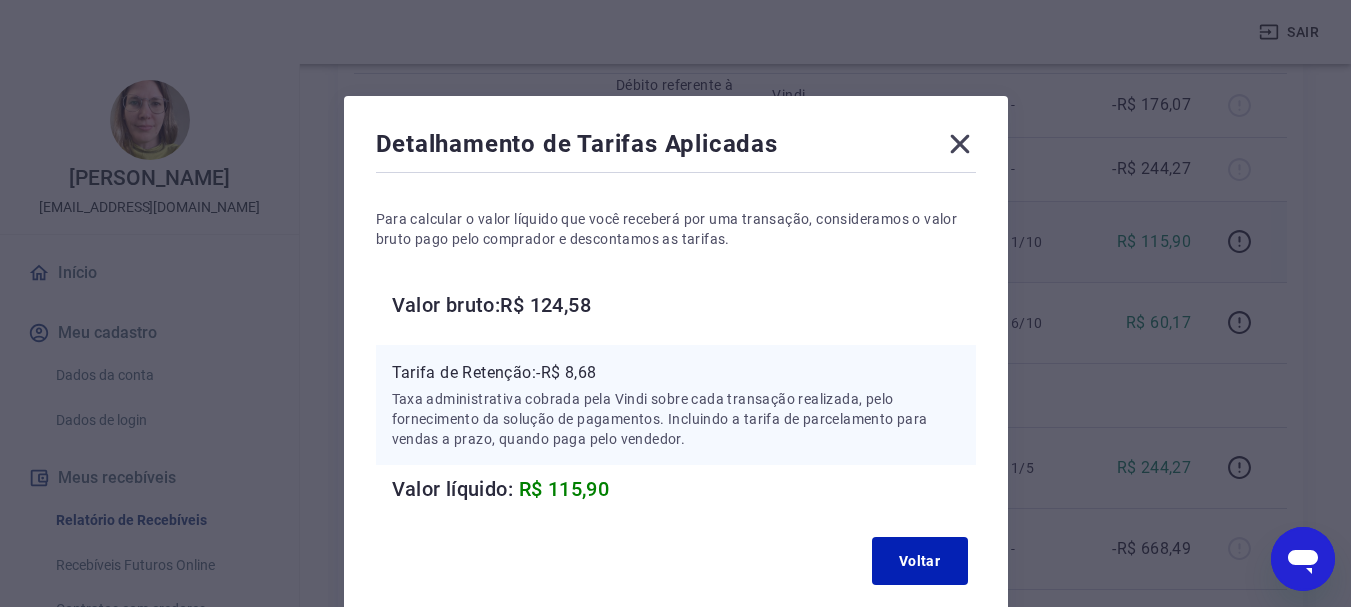 click 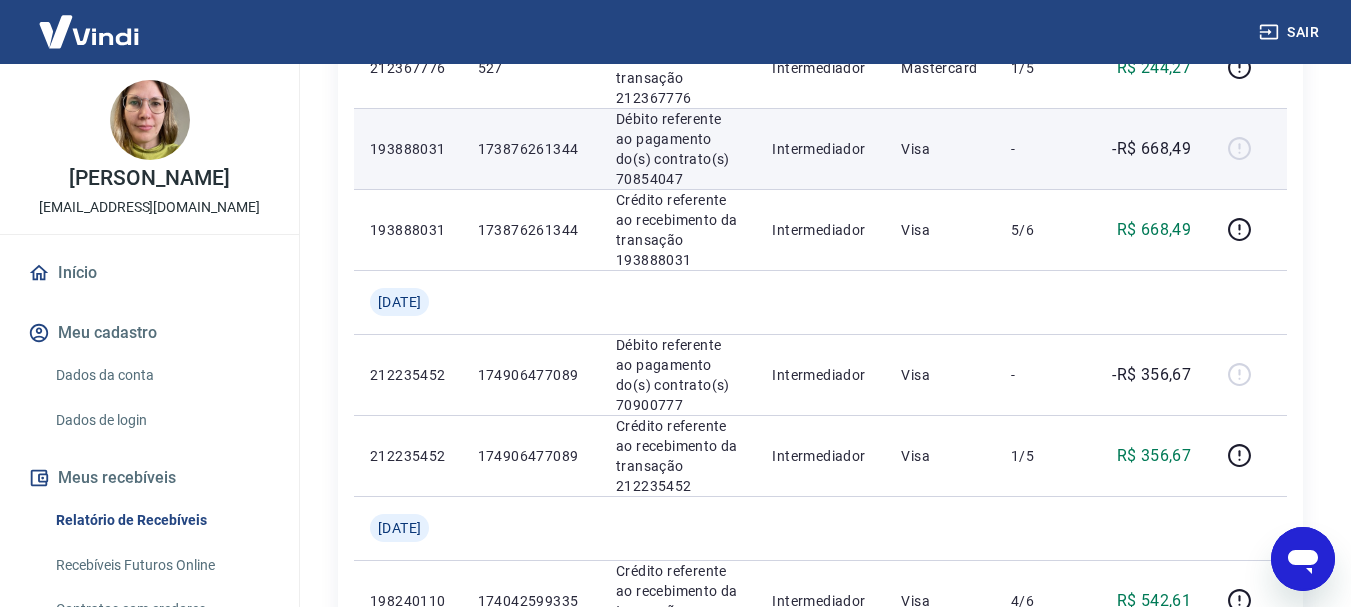 scroll, scrollTop: 900, scrollLeft: 0, axis: vertical 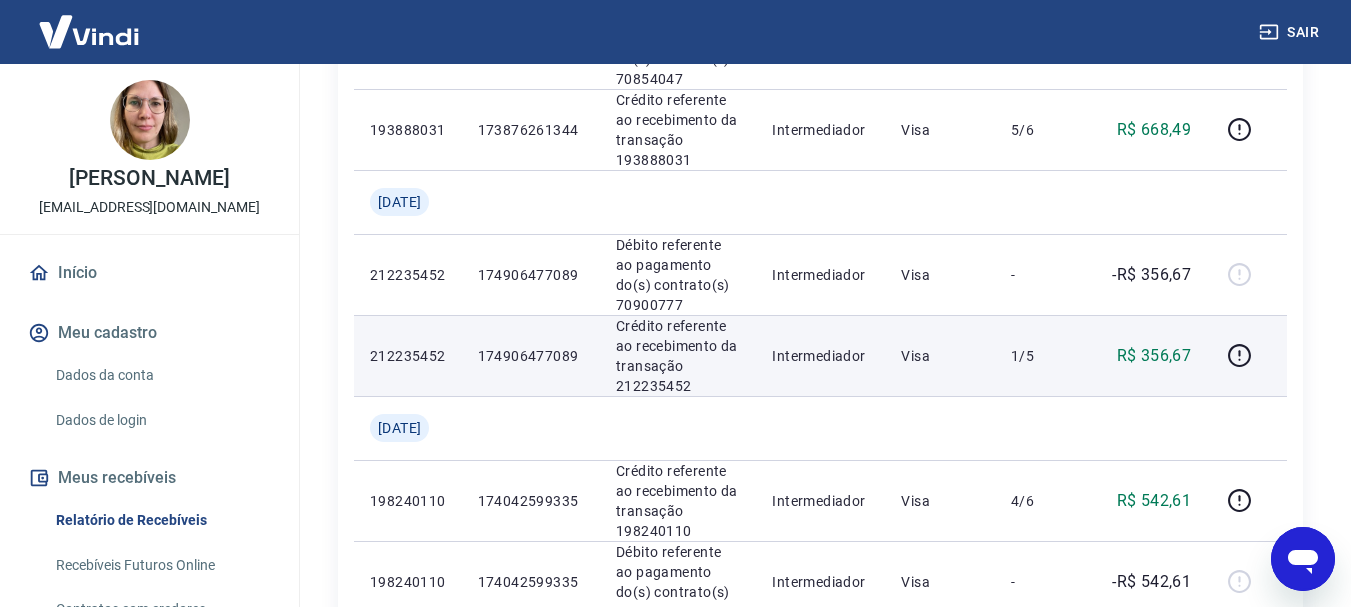 click on "Crédito referente ao recebimento da transação 212235452" at bounding box center [678, 356] 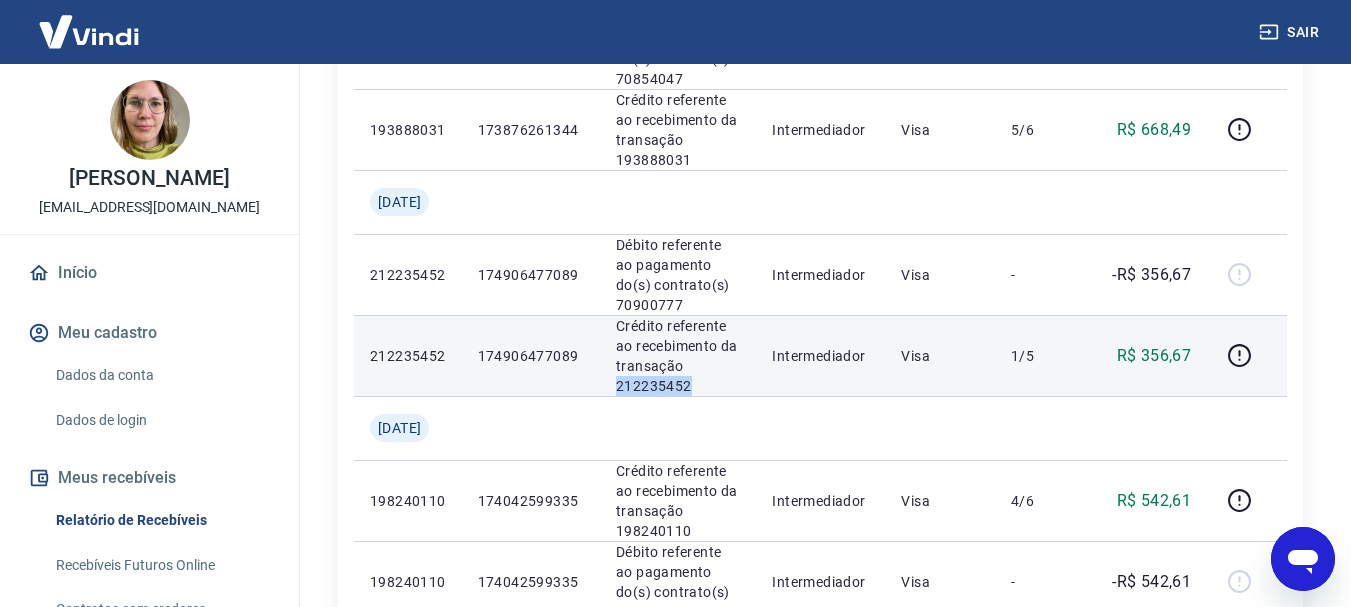 click on "Crédito referente ao recebimento da transação 212235452" at bounding box center (678, 356) 